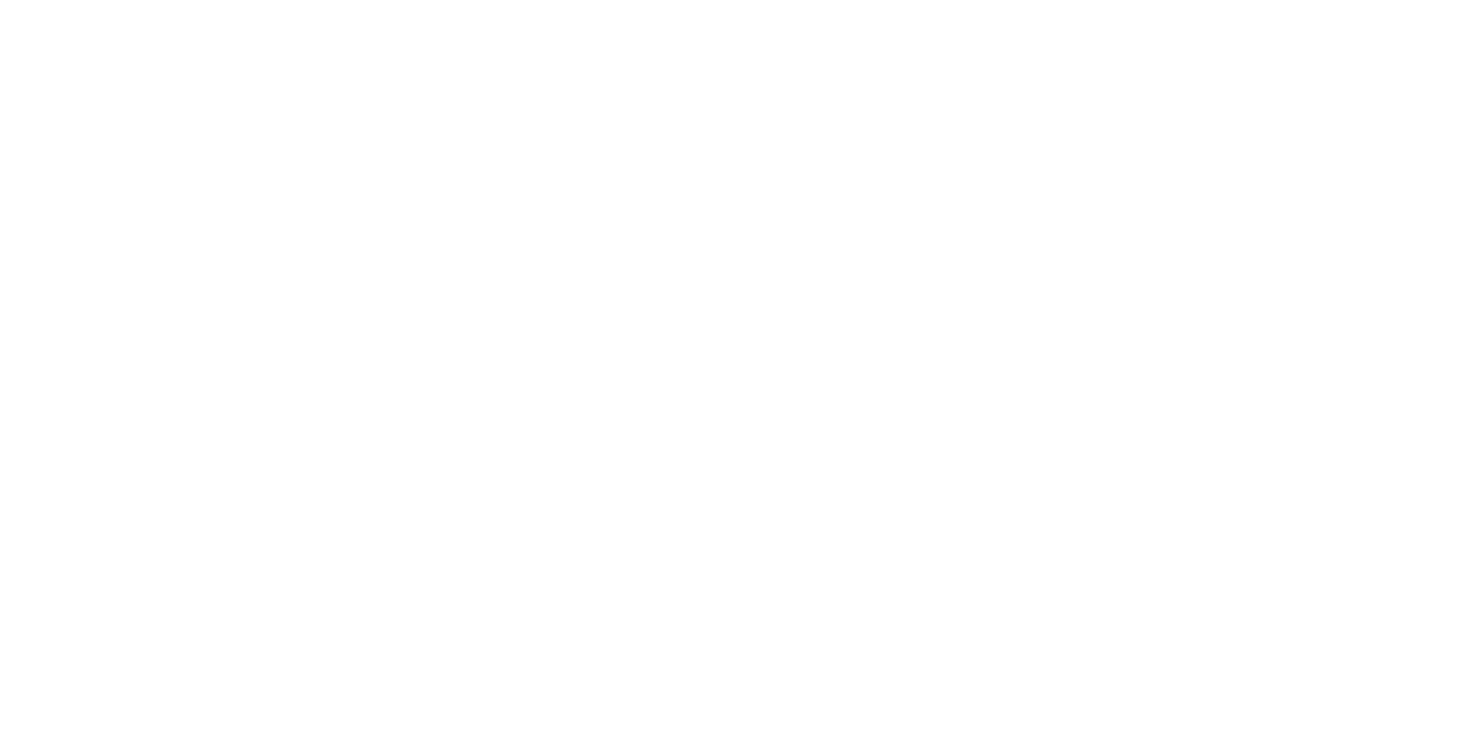 scroll, scrollTop: 0, scrollLeft: 0, axis: both 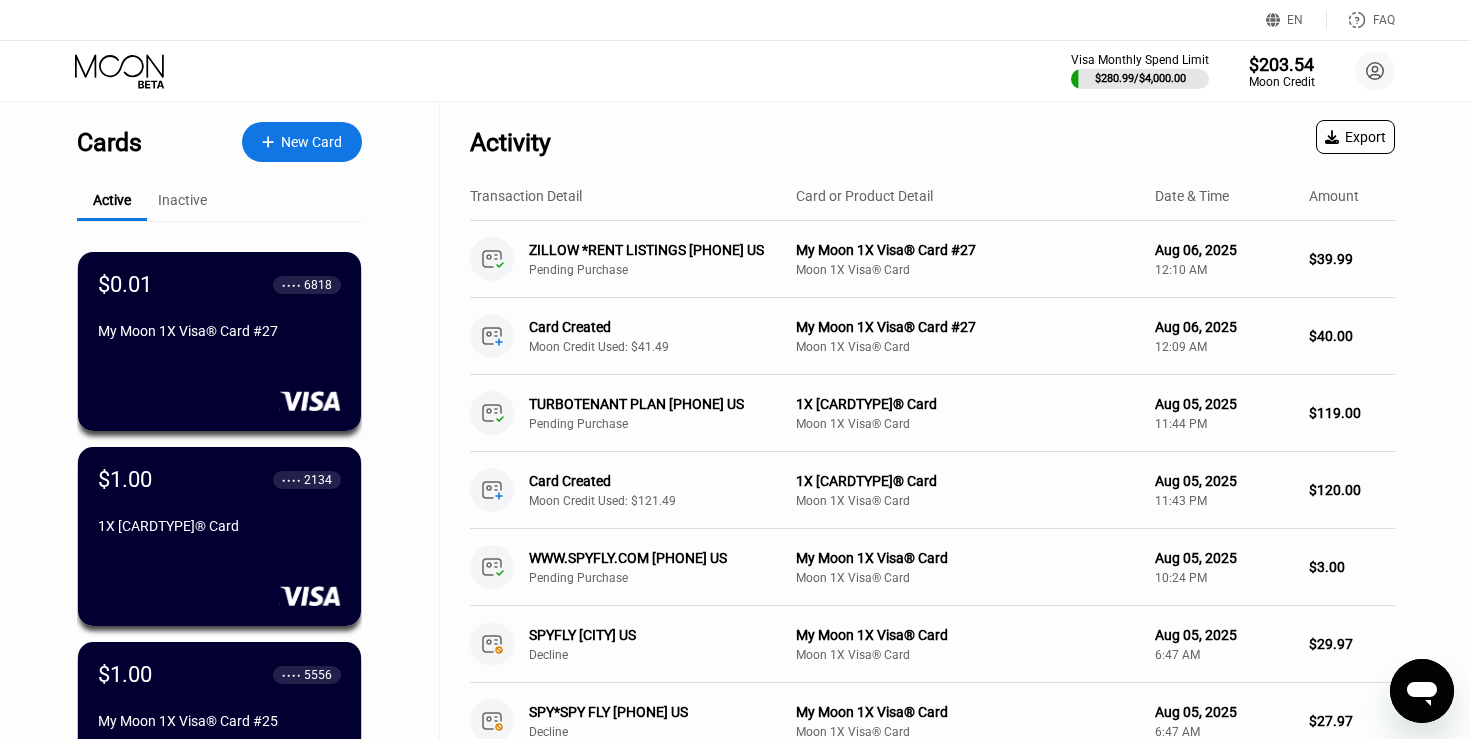 click on "New Card" at bounding box center (311, 142) 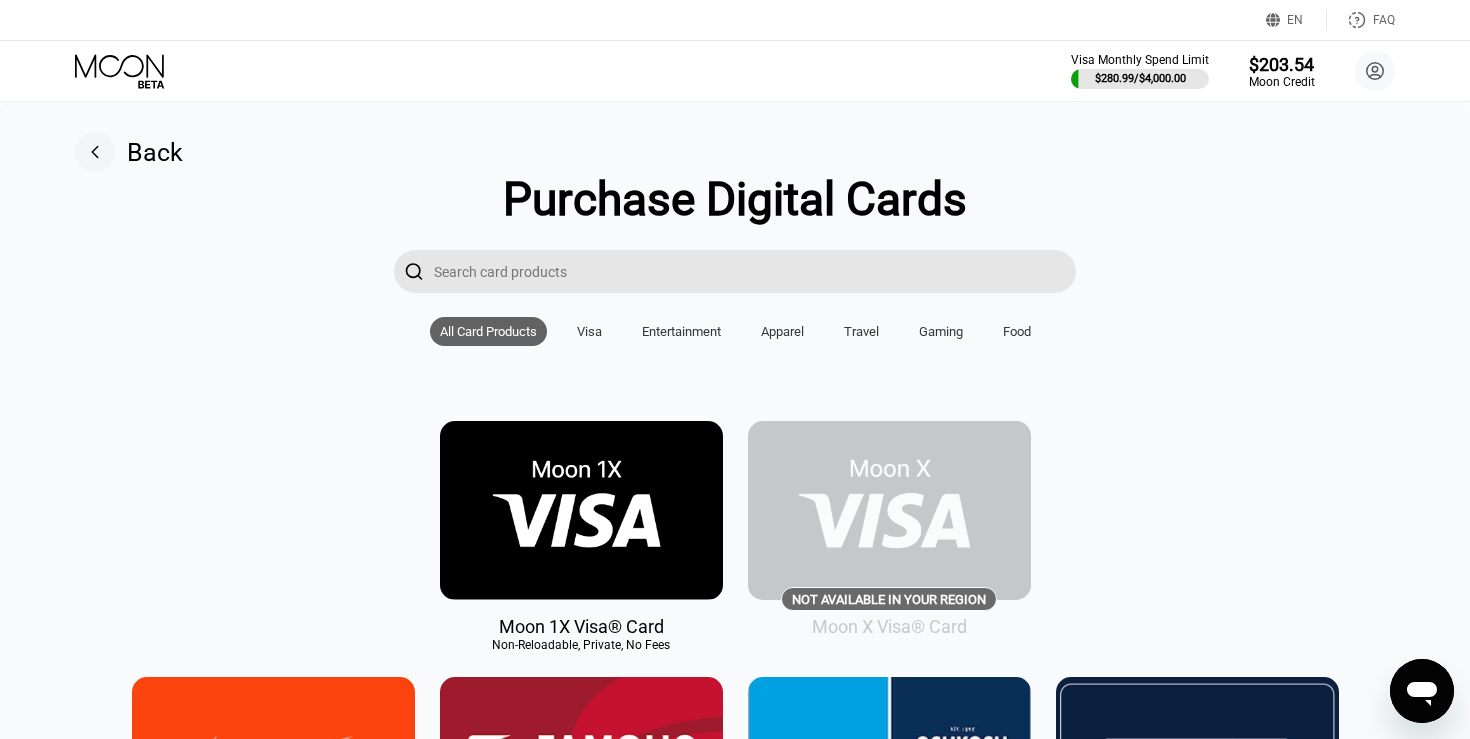 click at bounding box center (581, 510) 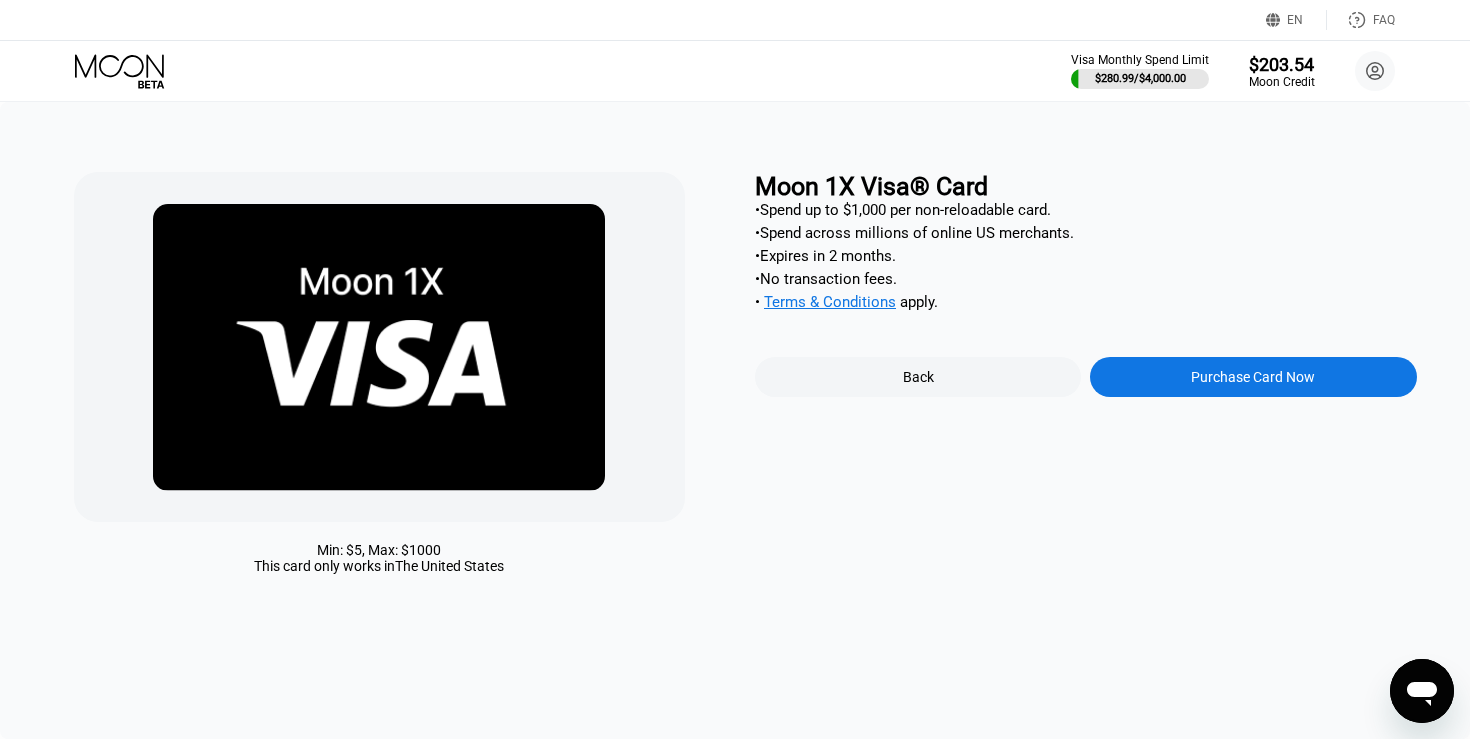 click on "Purchase Card Now" at bounding box center [1253, 377] 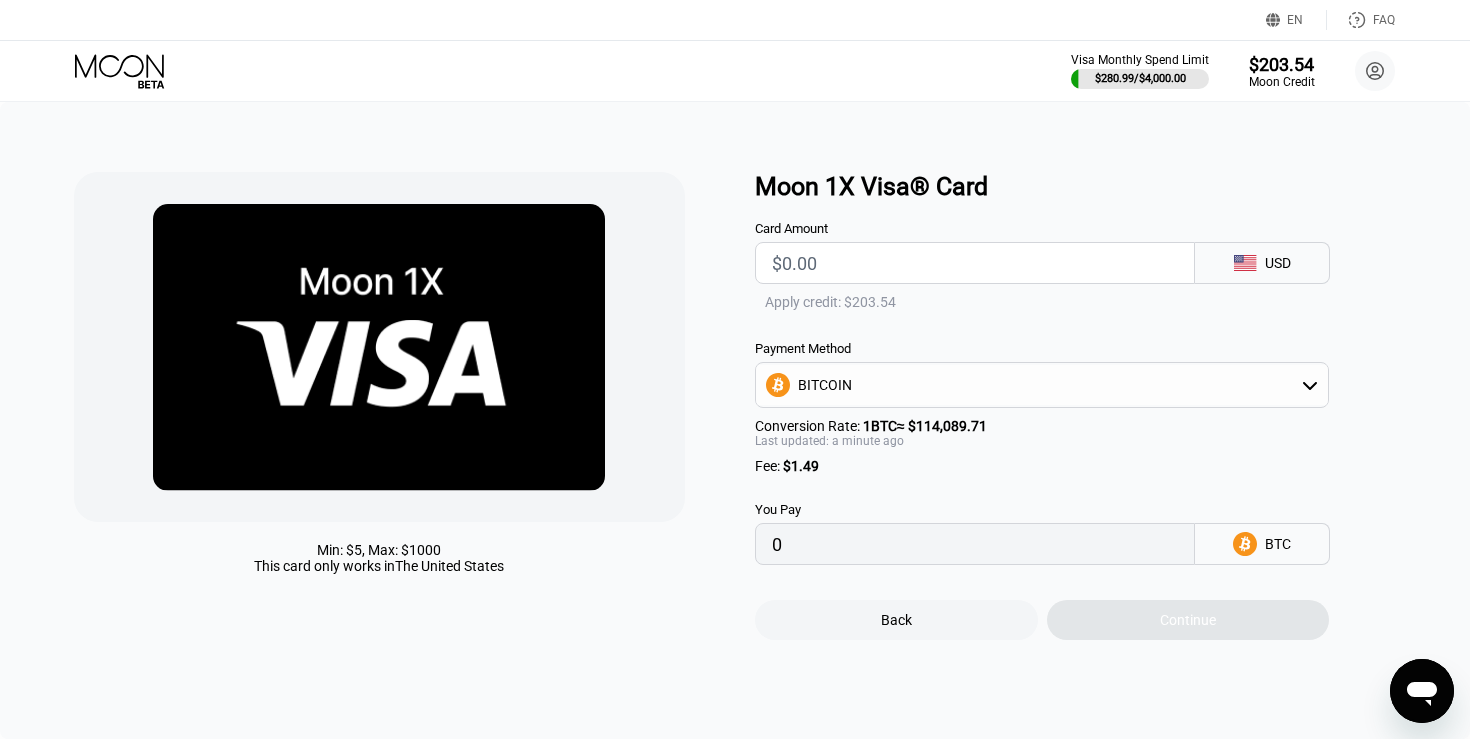 click at bounding box center [975, 263] 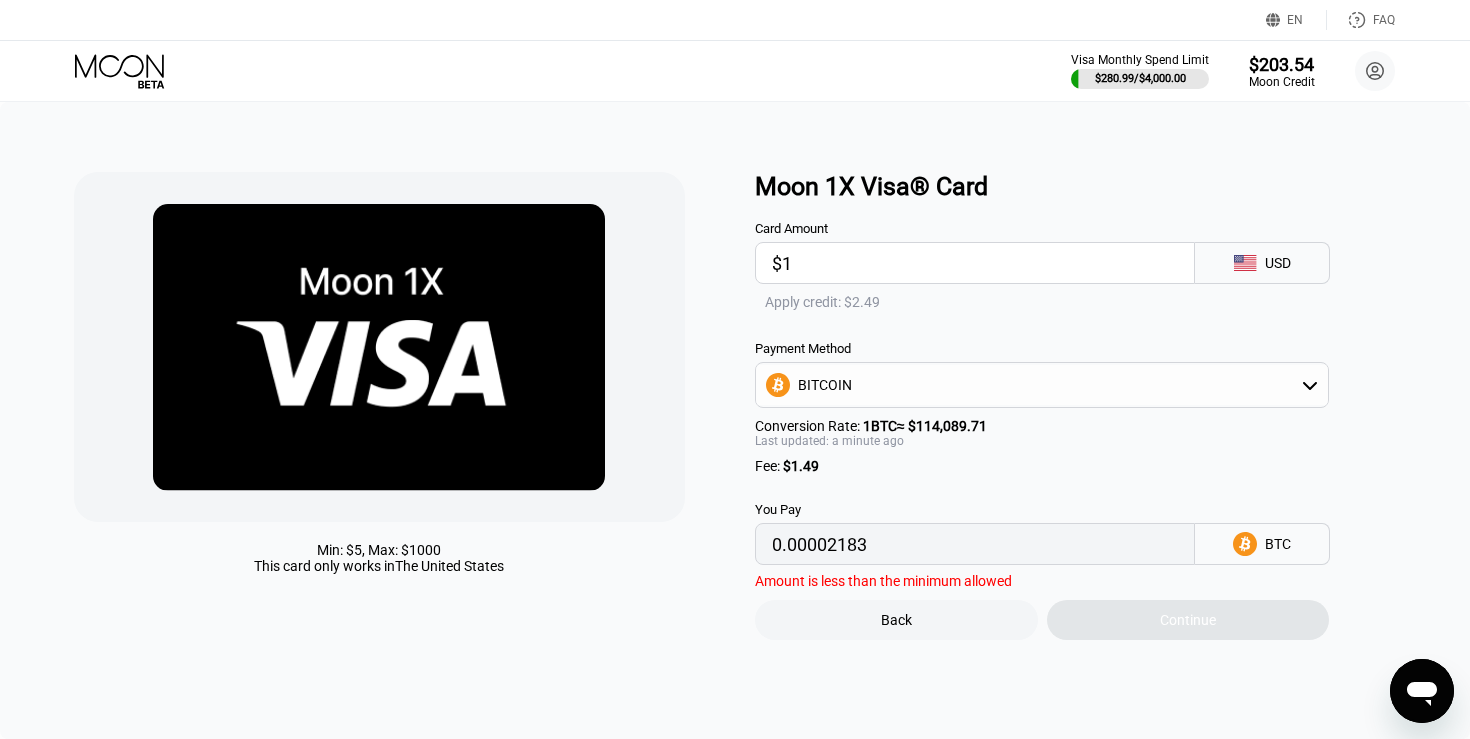 type on "0.00002183" 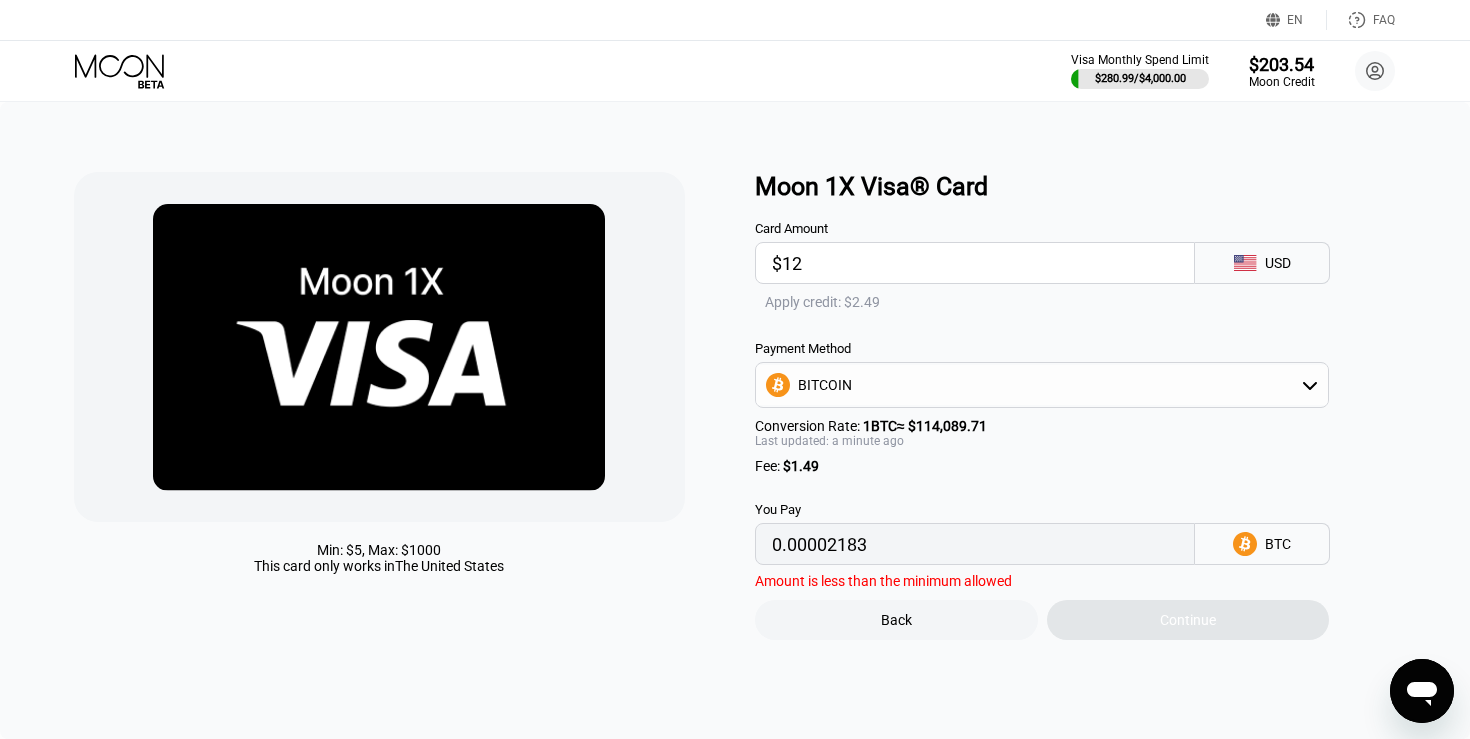 type on "0.00011825" 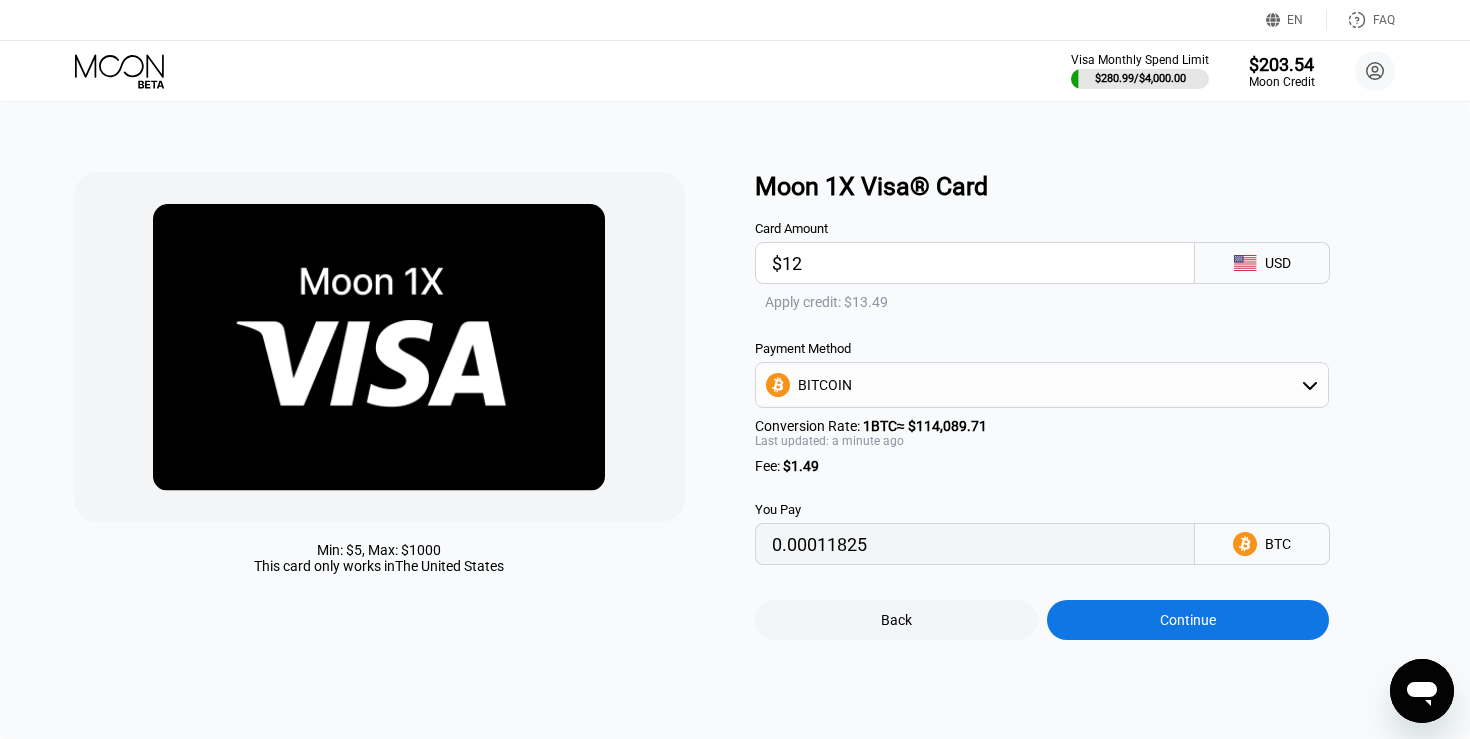 type on "$120" 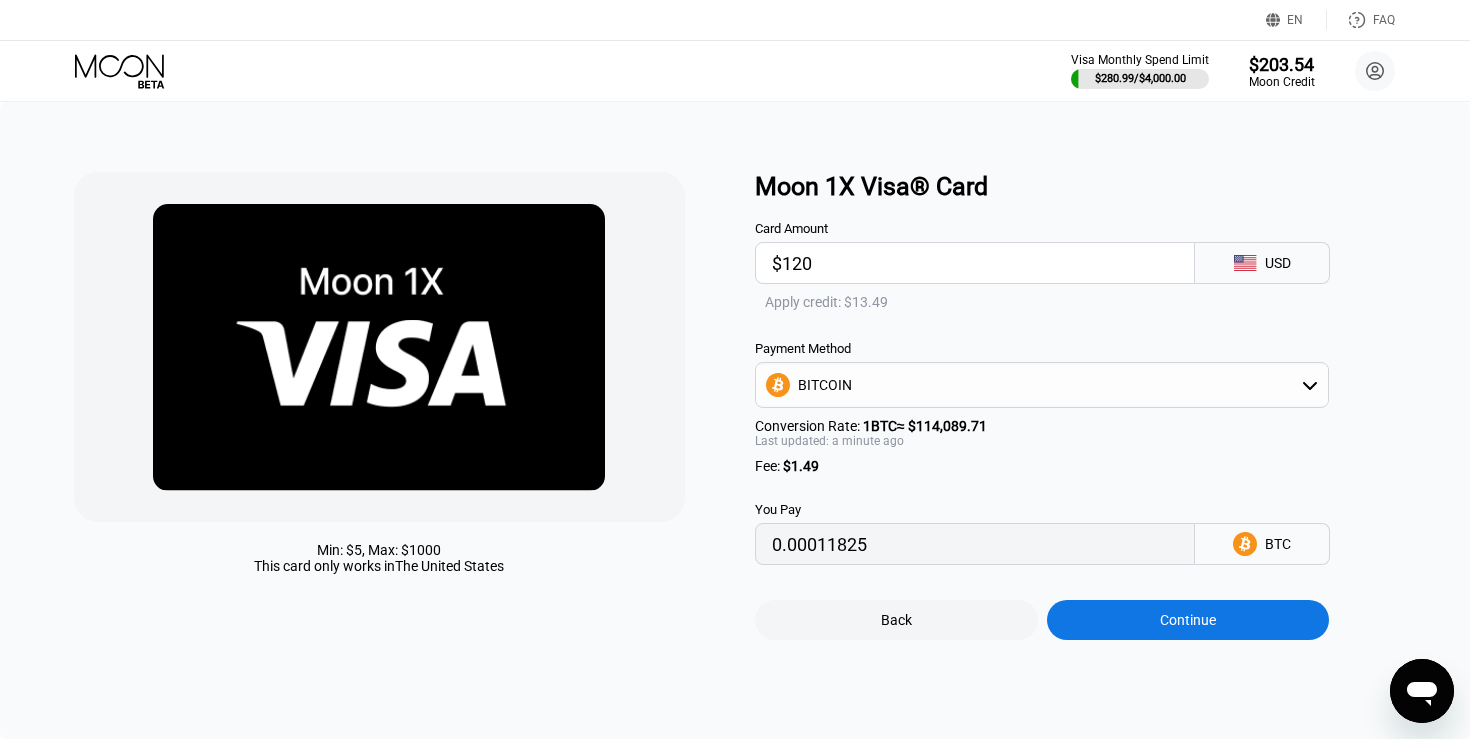 type on "0.00106487" 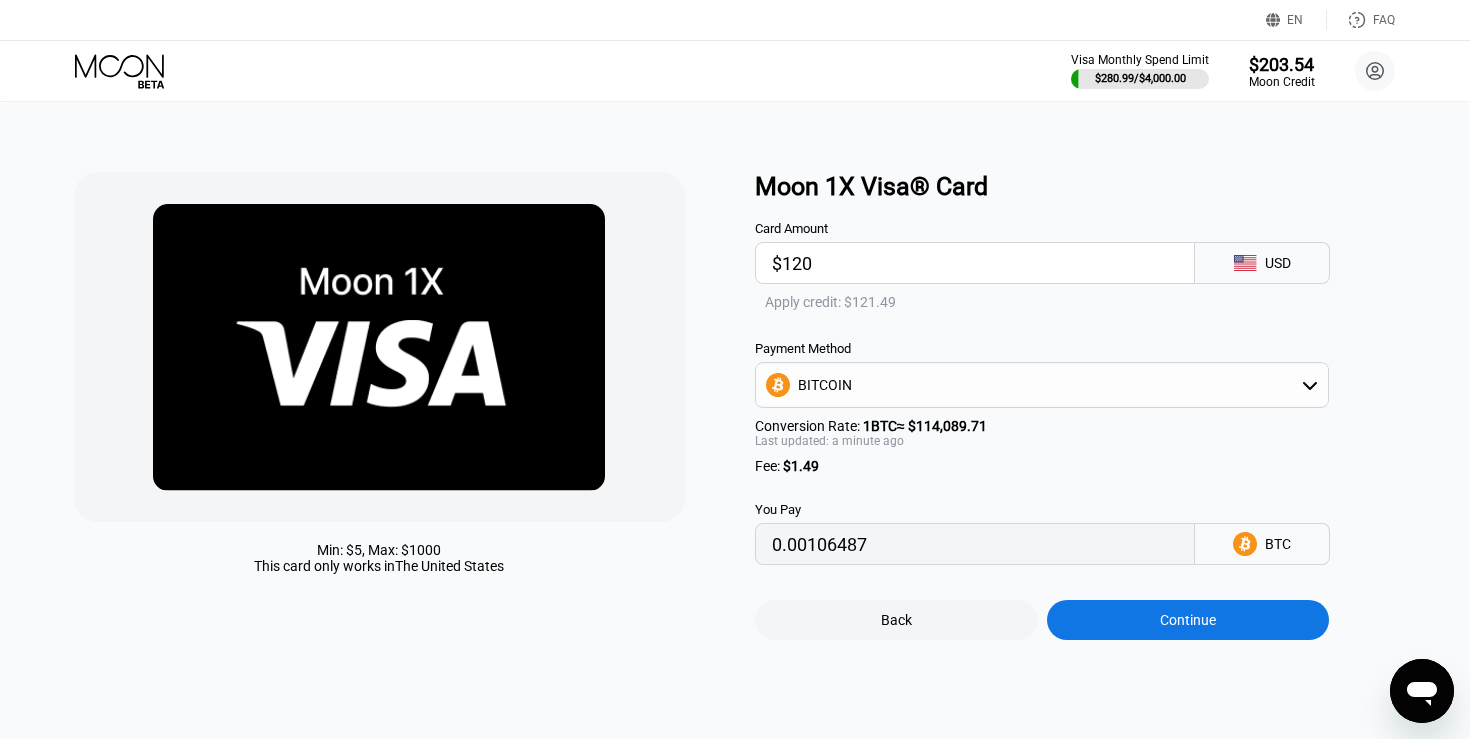type on "$120" 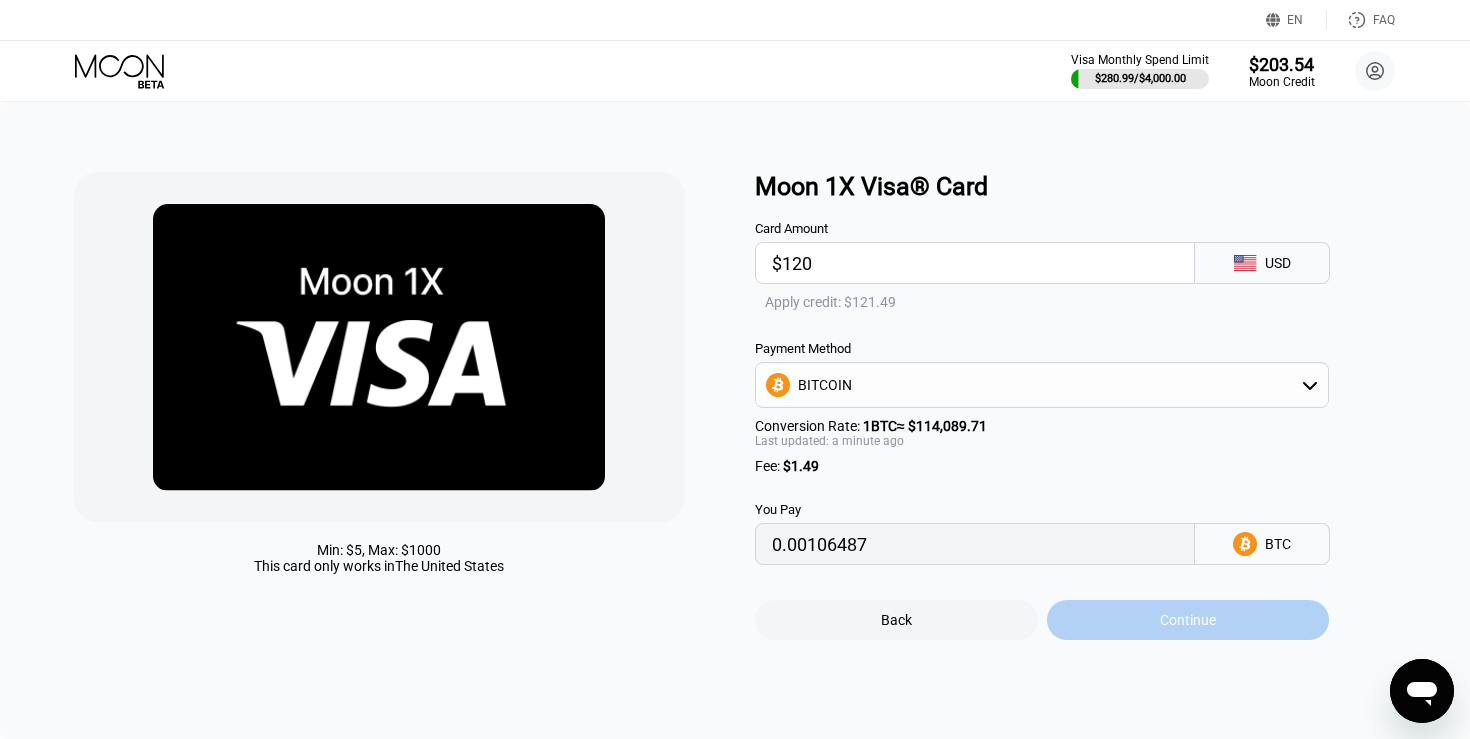 click on "Continue" at bounding box center [1188, 620] 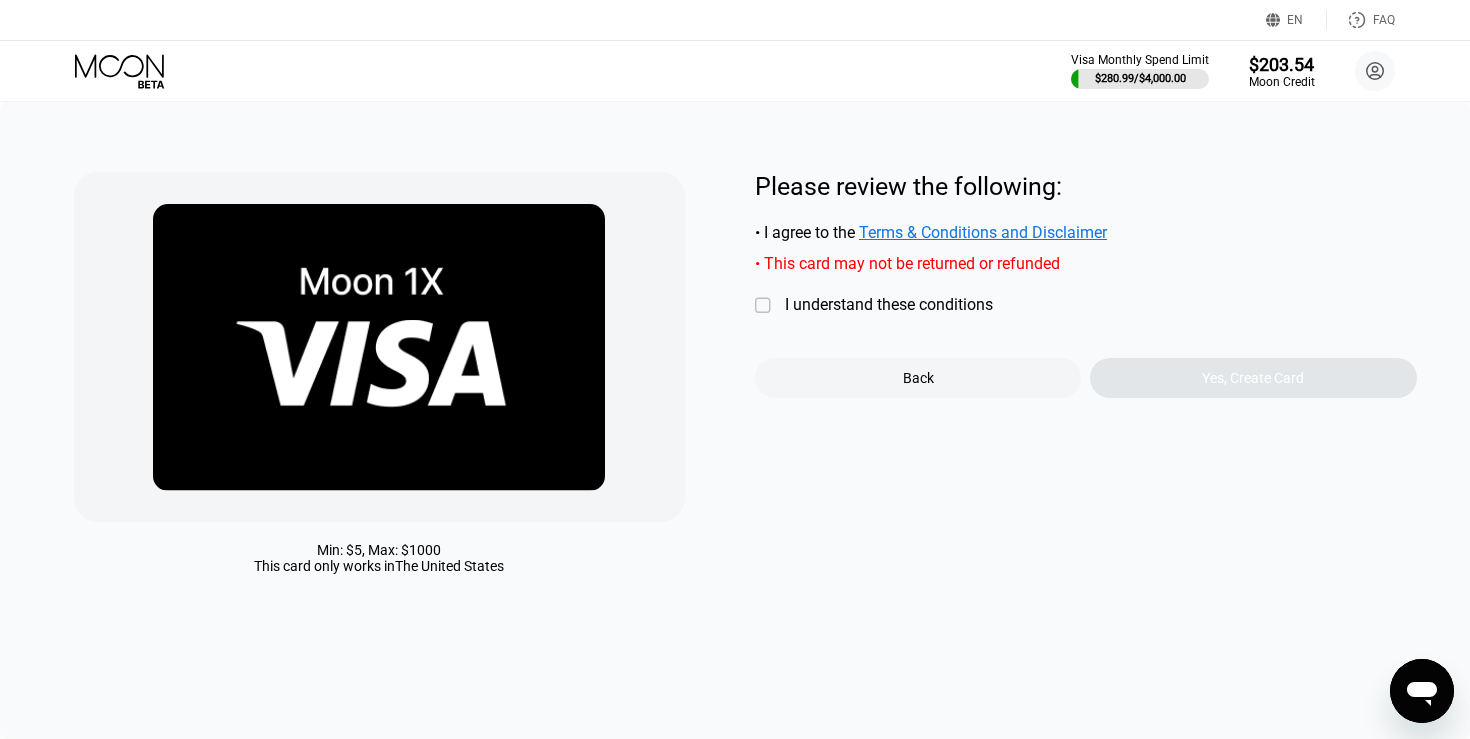 click on "" at bounding box center [765, 306] 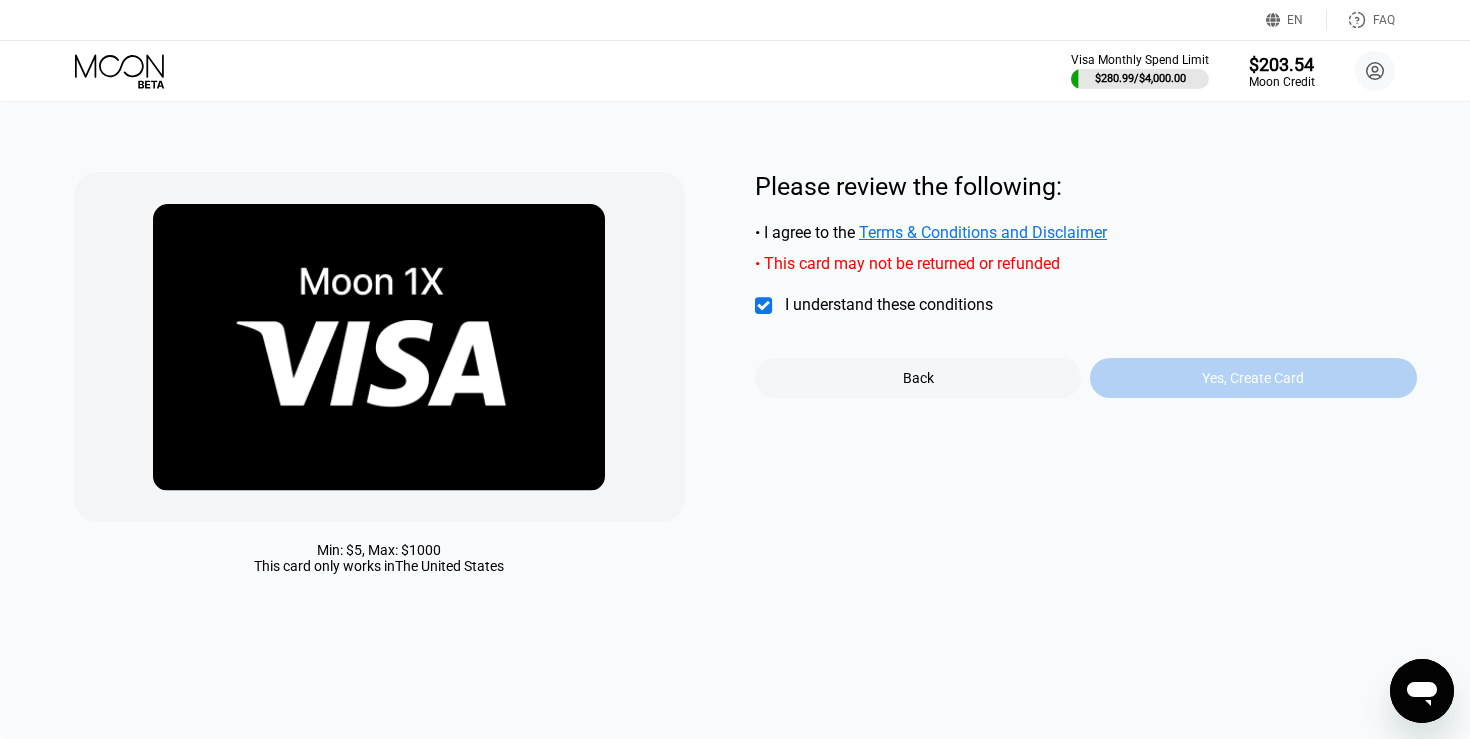 click on "Yes, Create Card" at bounding box center [1253, 378] 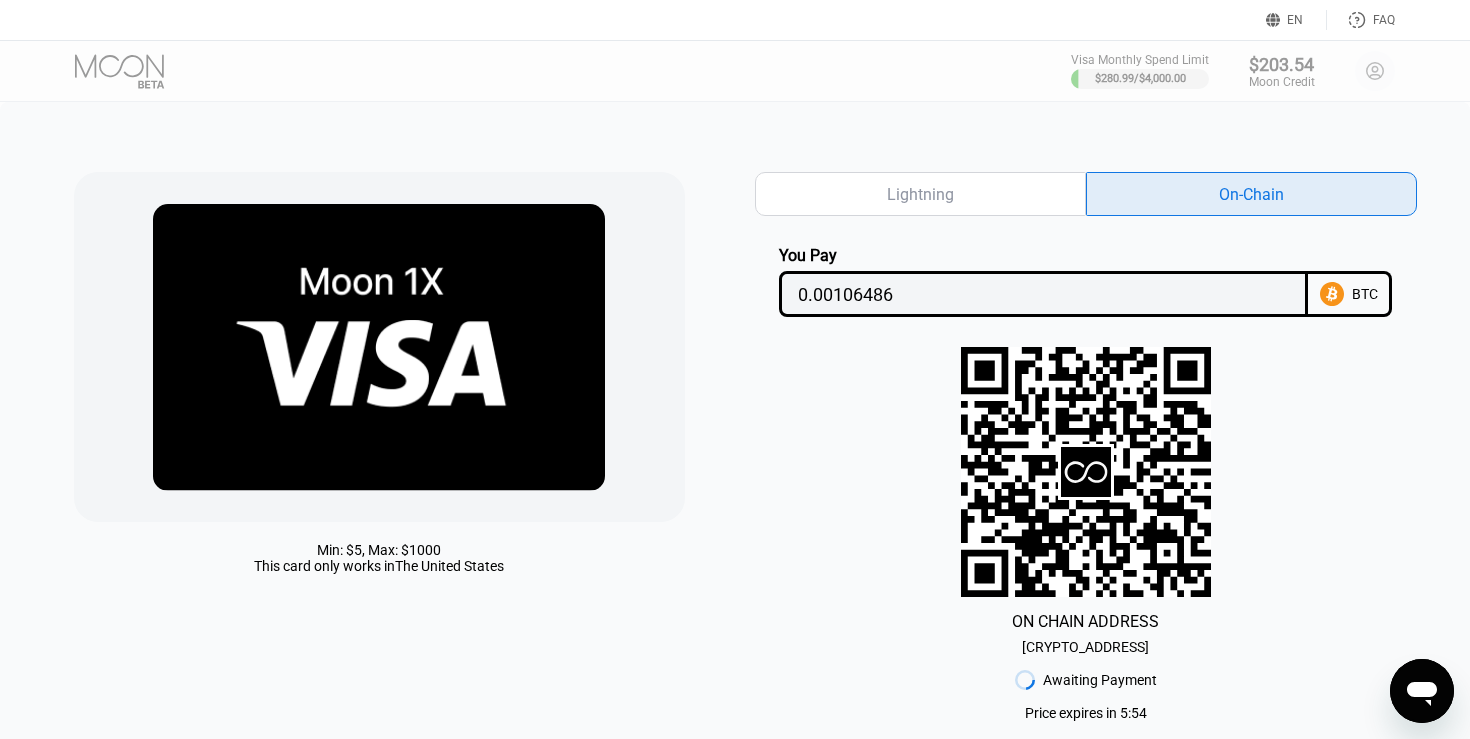 scroll, scrollTop: 0, scrollLeft: 0, axis: both 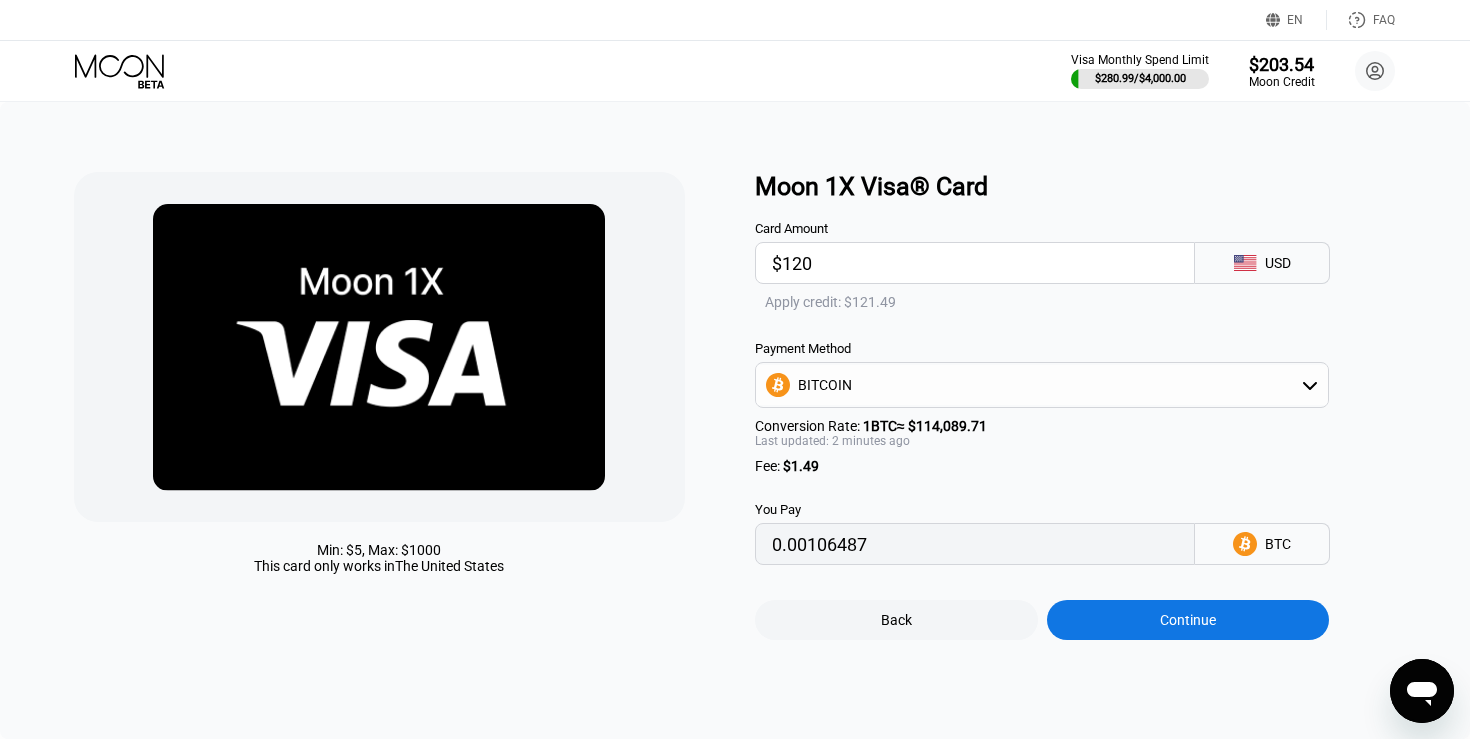 click on "Apply credit: $121.49" at bounding box center [830, 302] 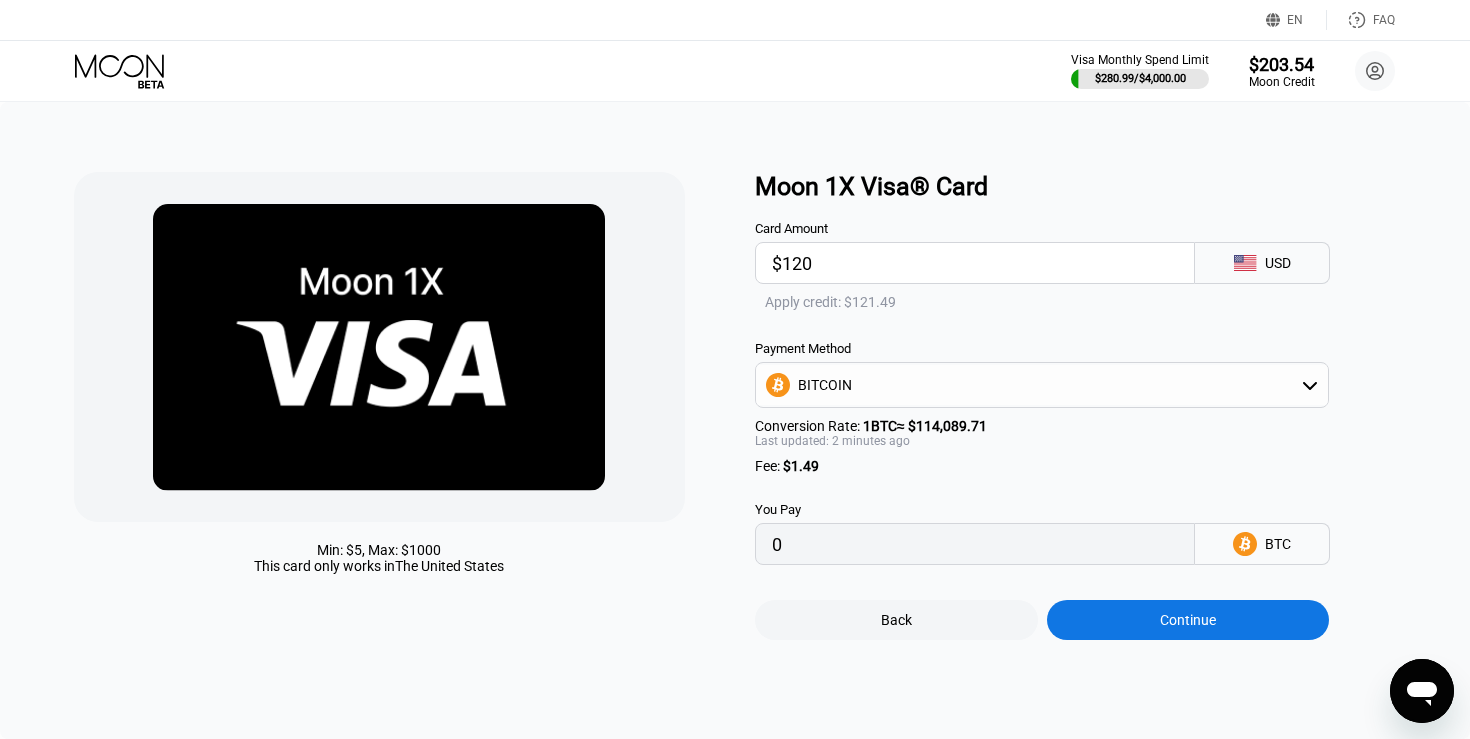 click 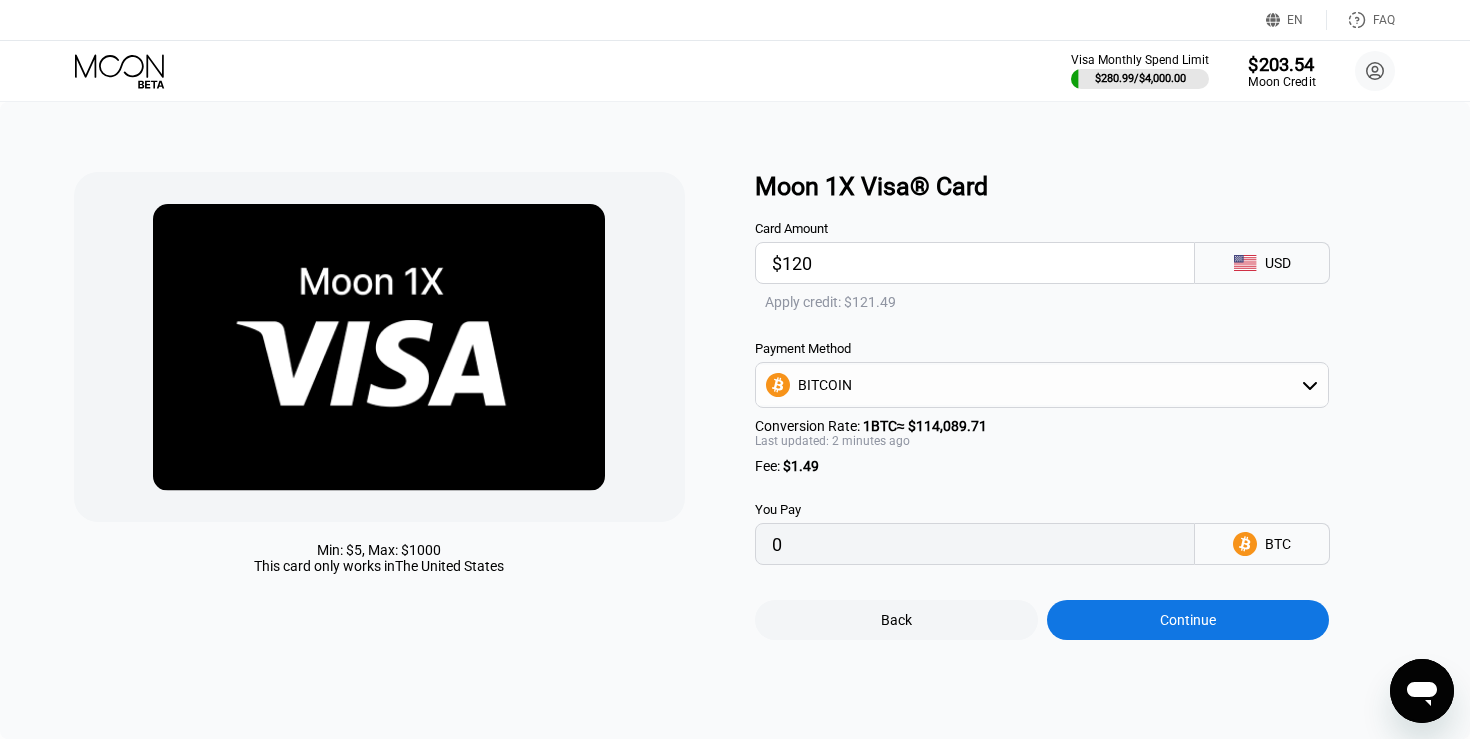 click on "$203.54" at bounding box center (1281, 63) 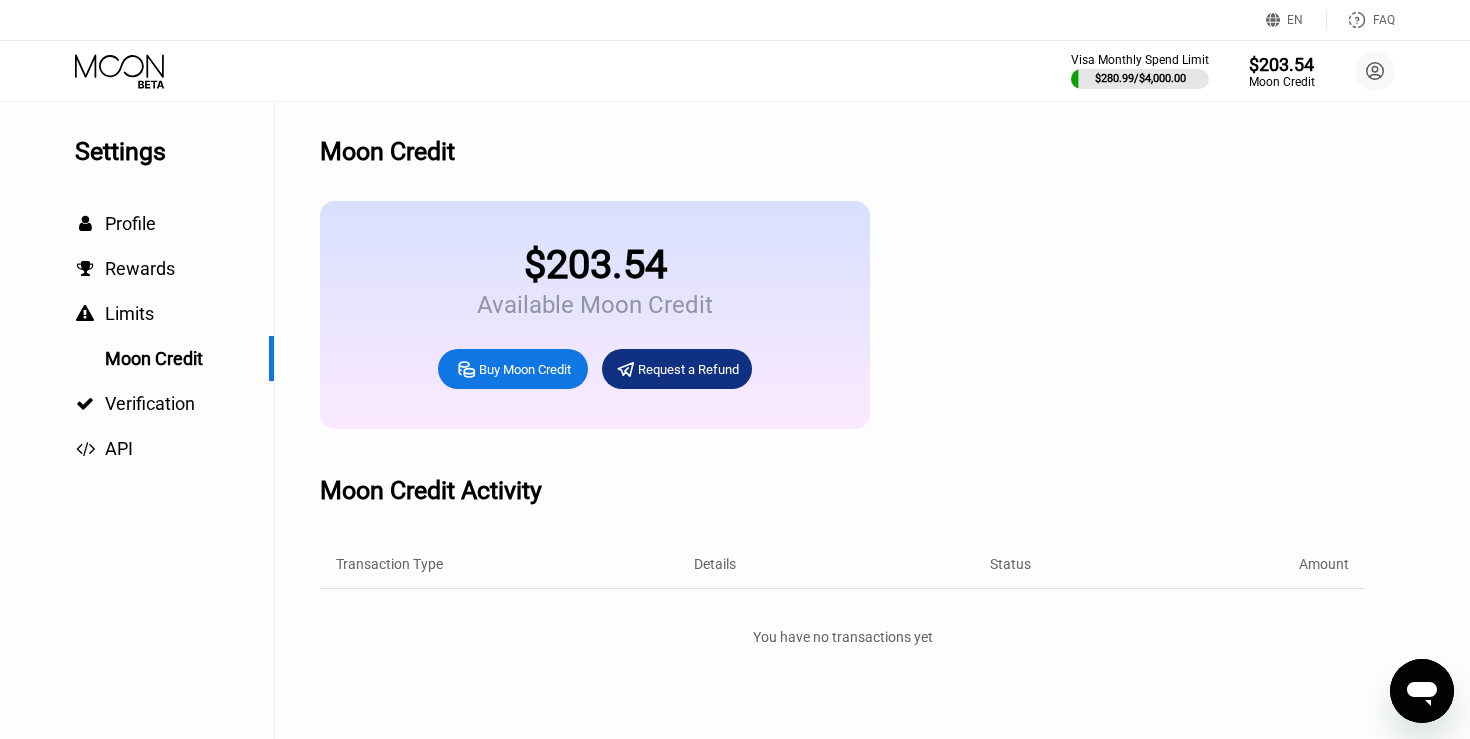 click 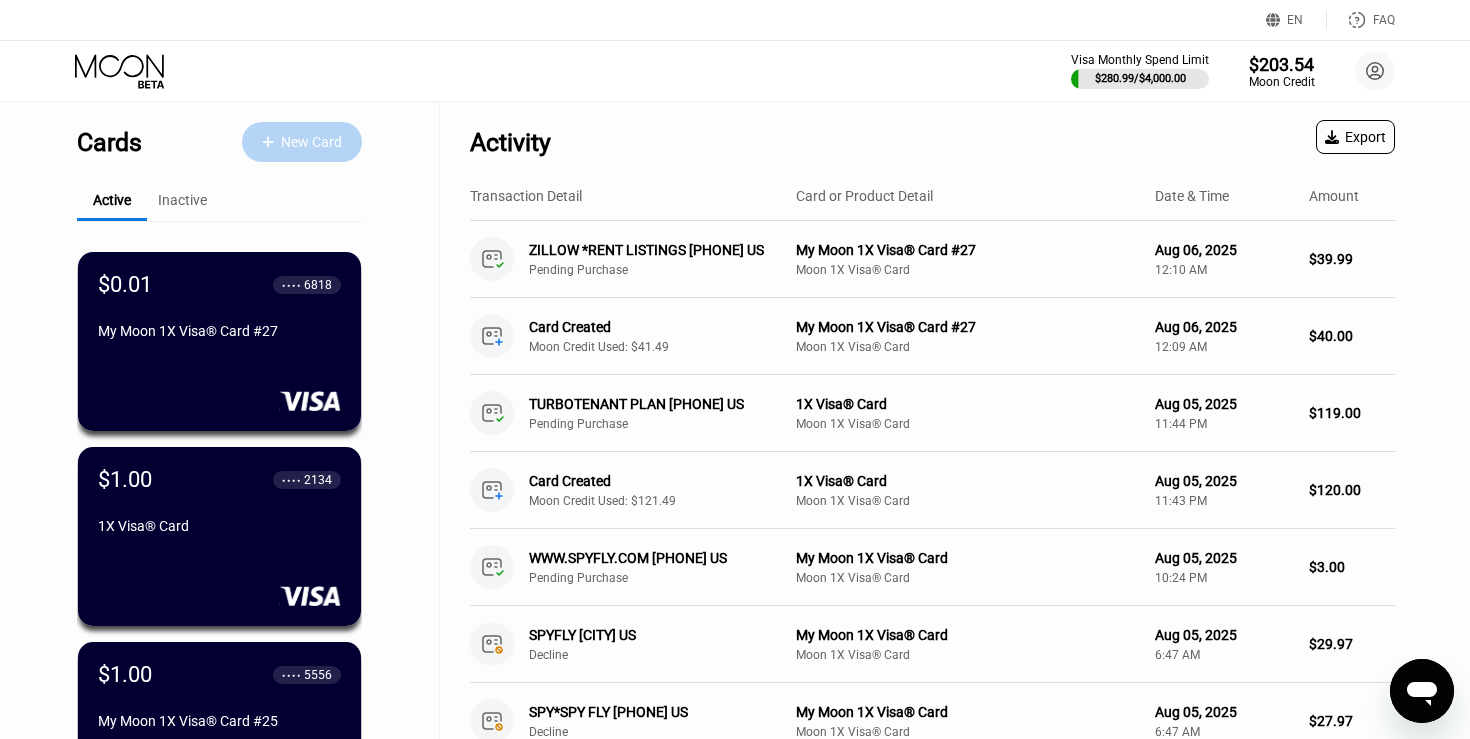 click on "New Card" at bounding box center (311, 142) 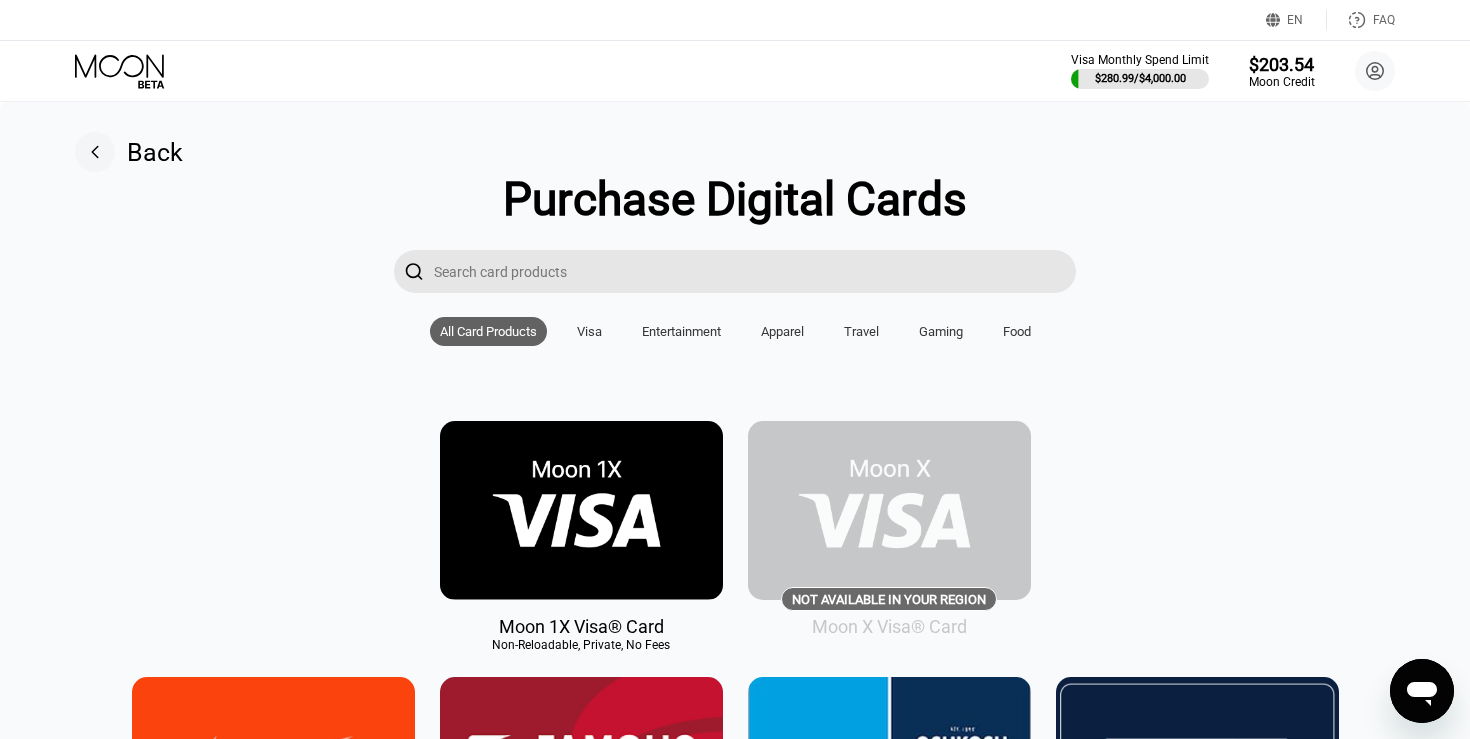 click at bounding box center (581, 510) 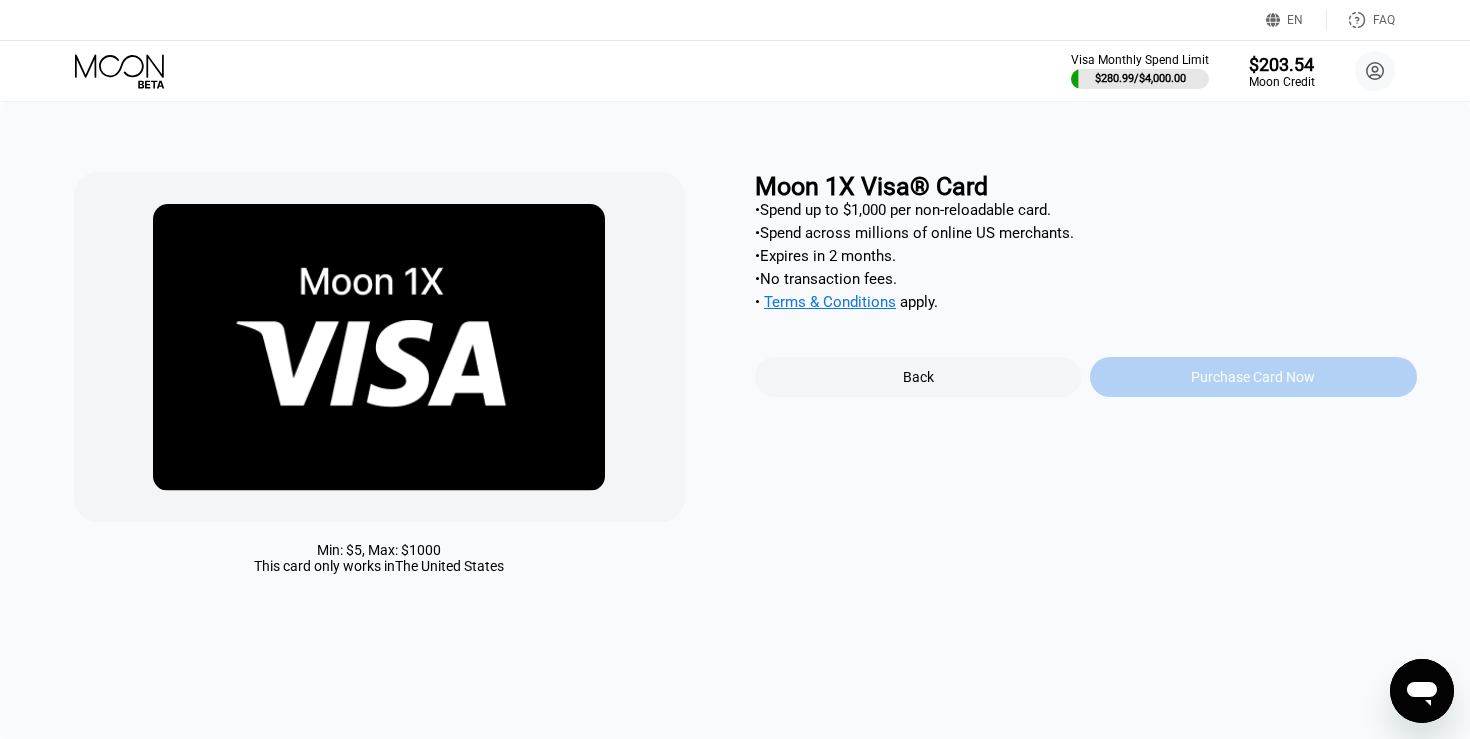 click on "Purchase Card Now" at bounding box center (1253, 377) 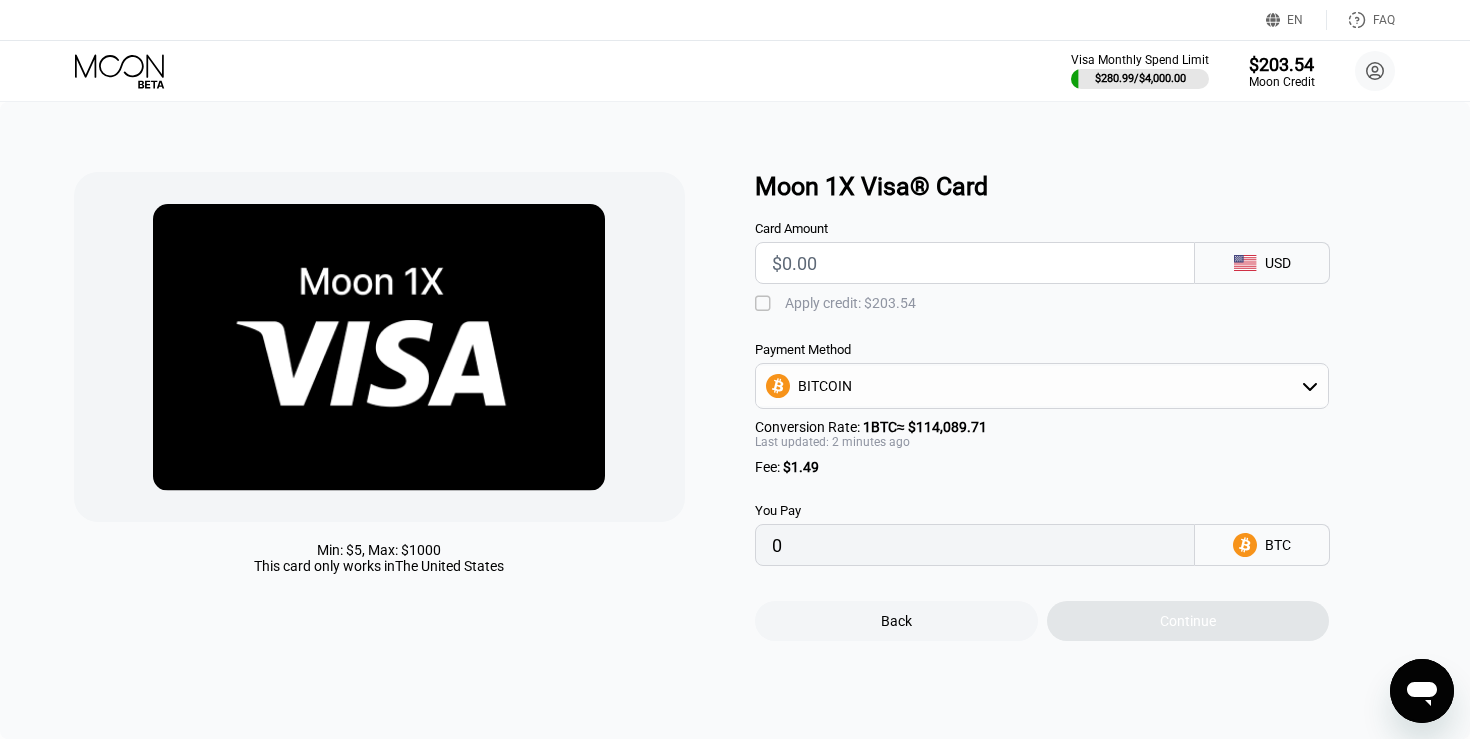 click at bounding box center [975, 263] 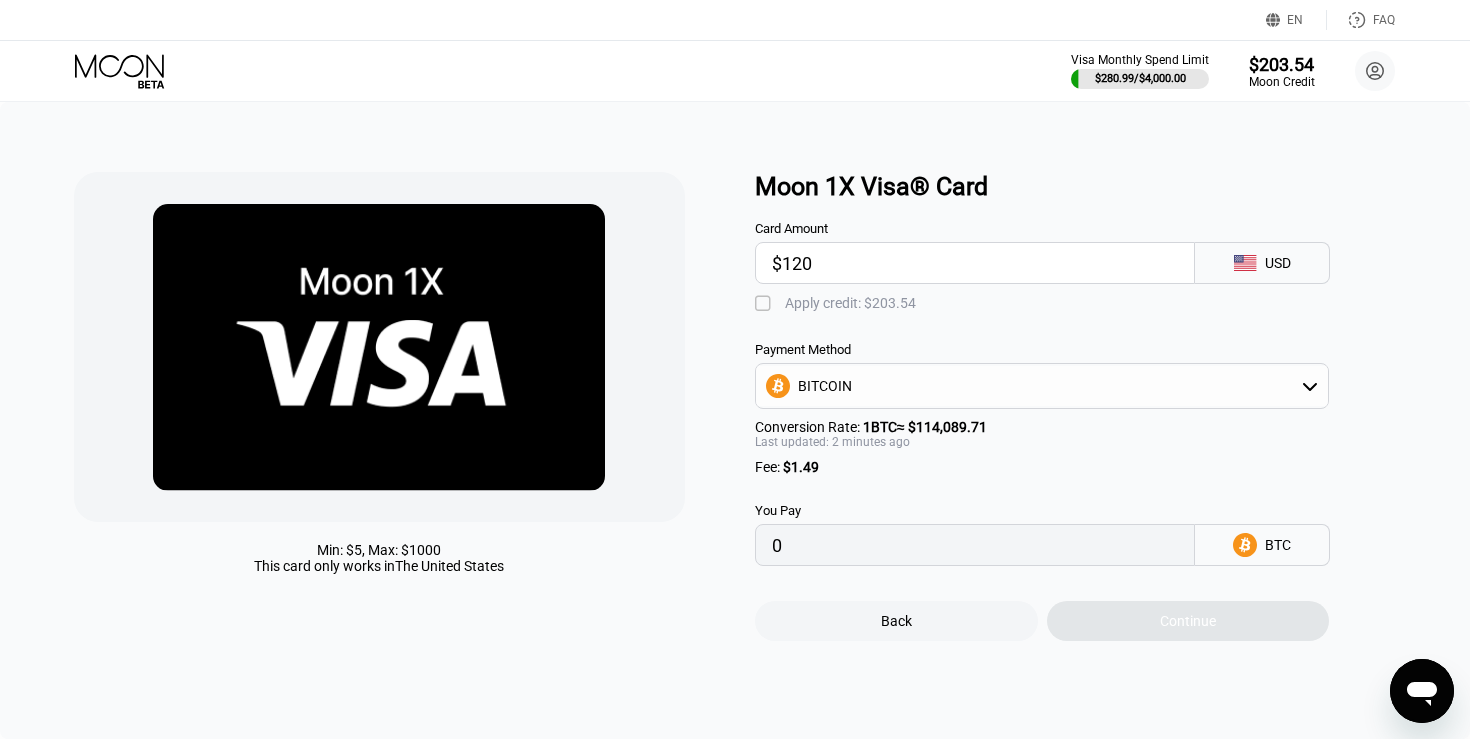 type on "$1200" 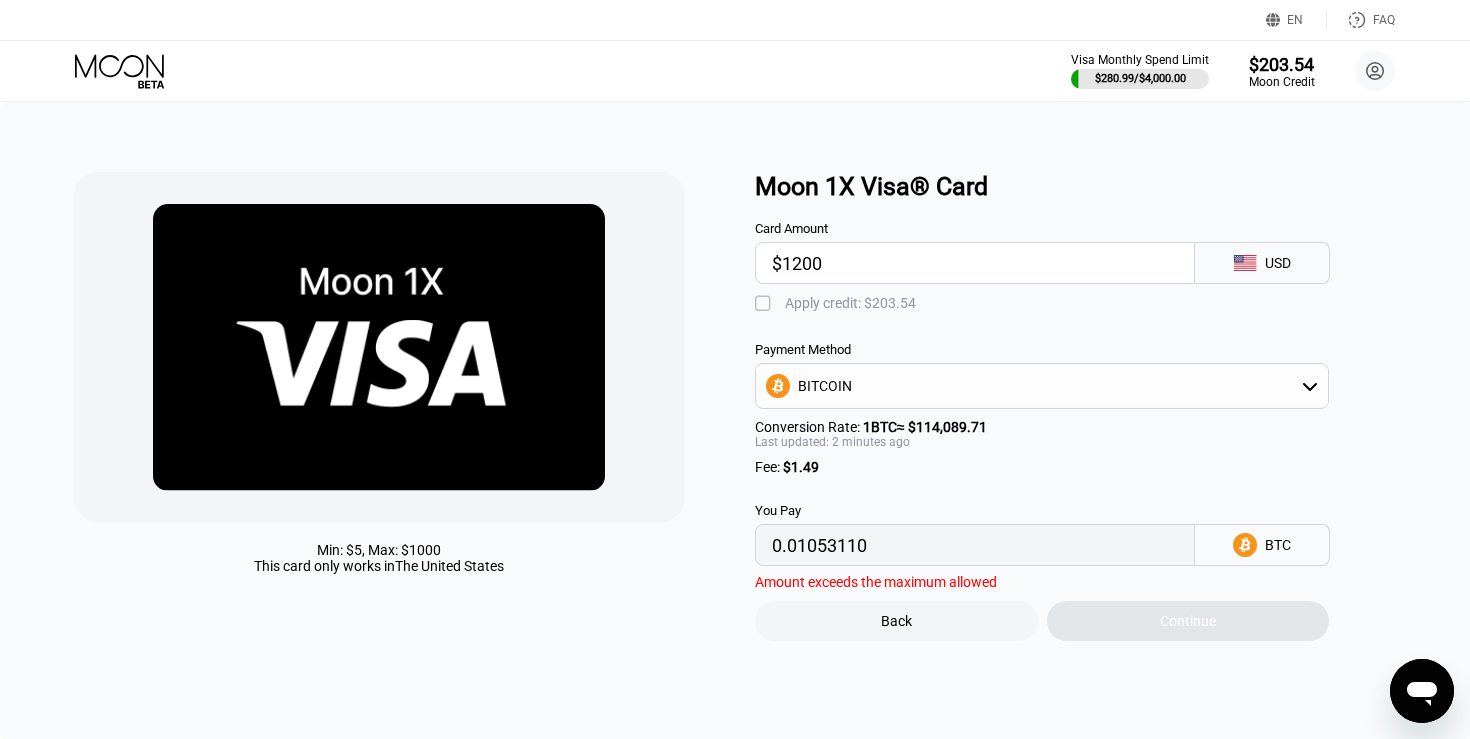 type on "0.01053110" 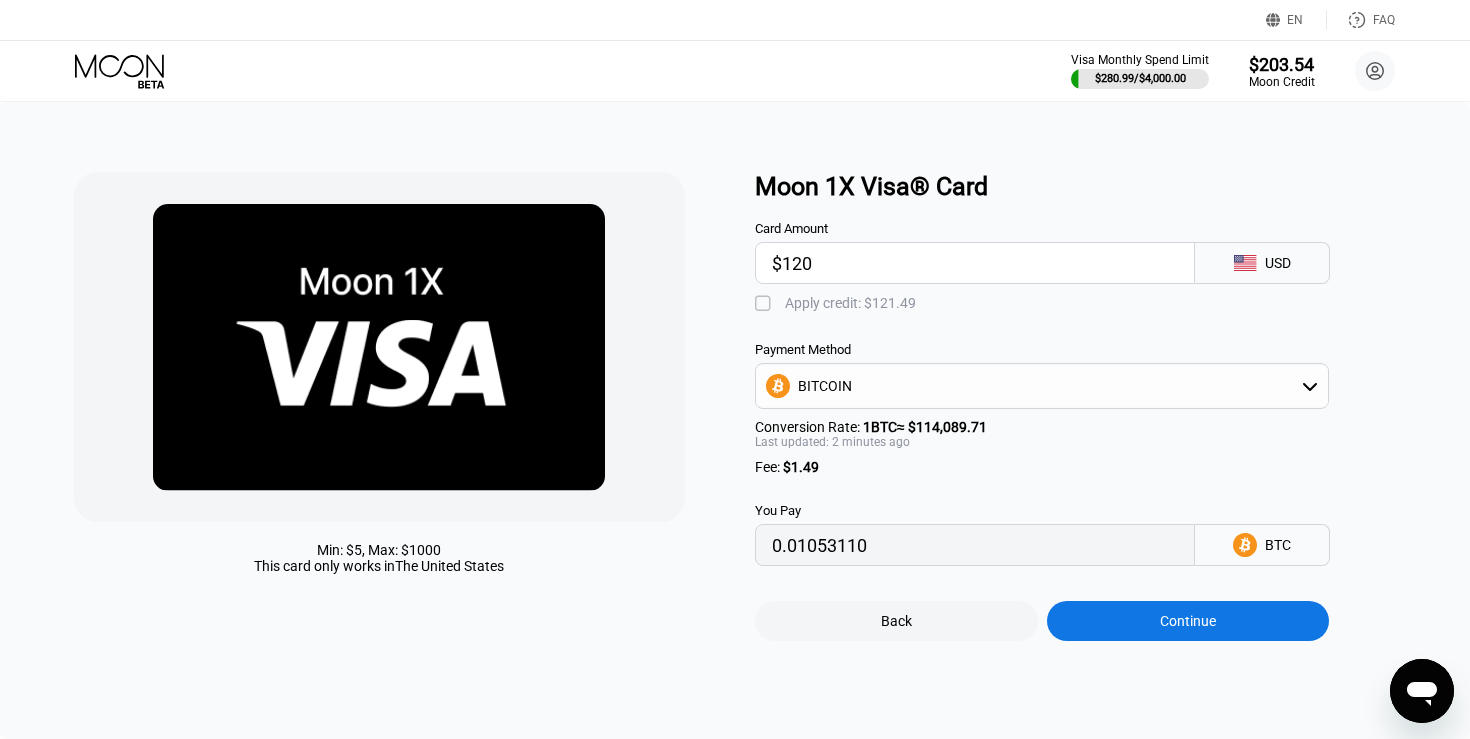 type on "0.00106487" 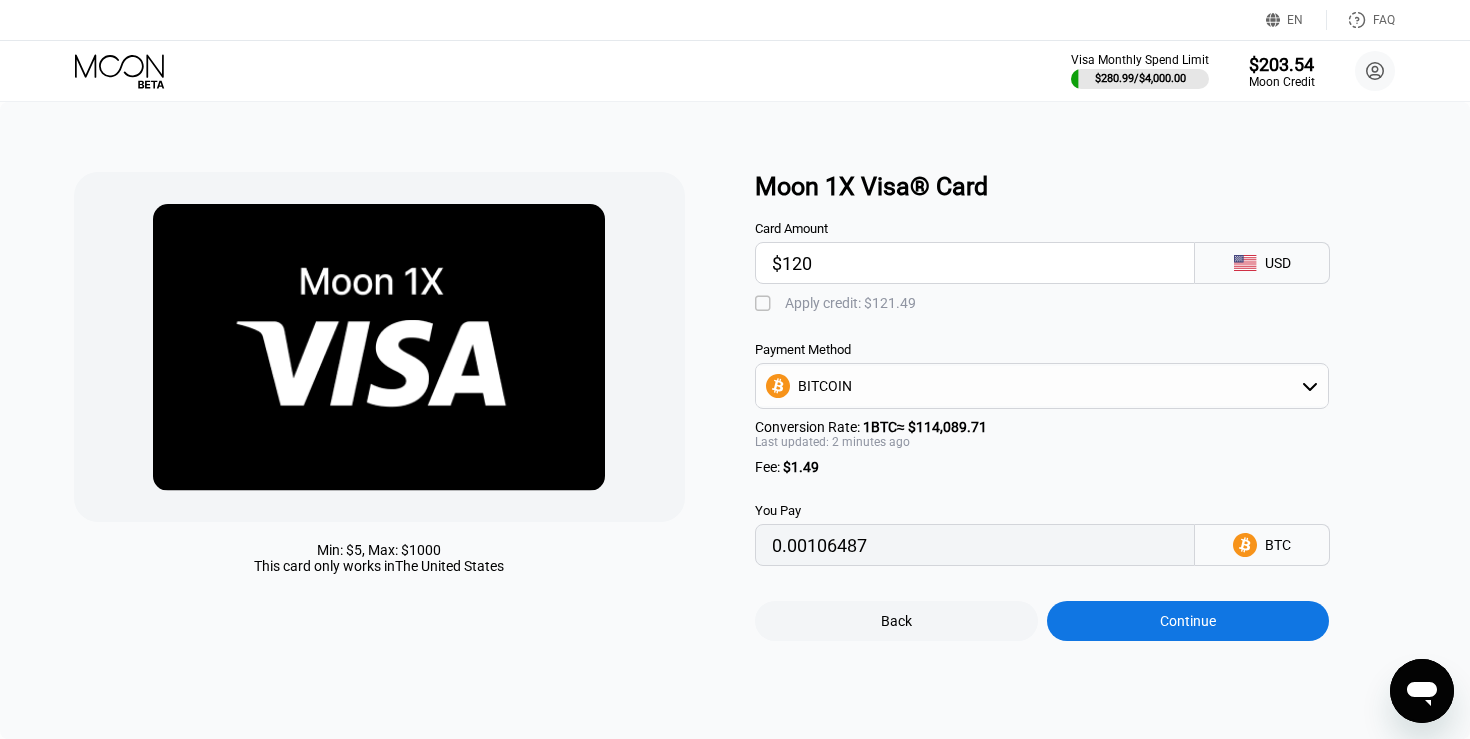 type on "$120" 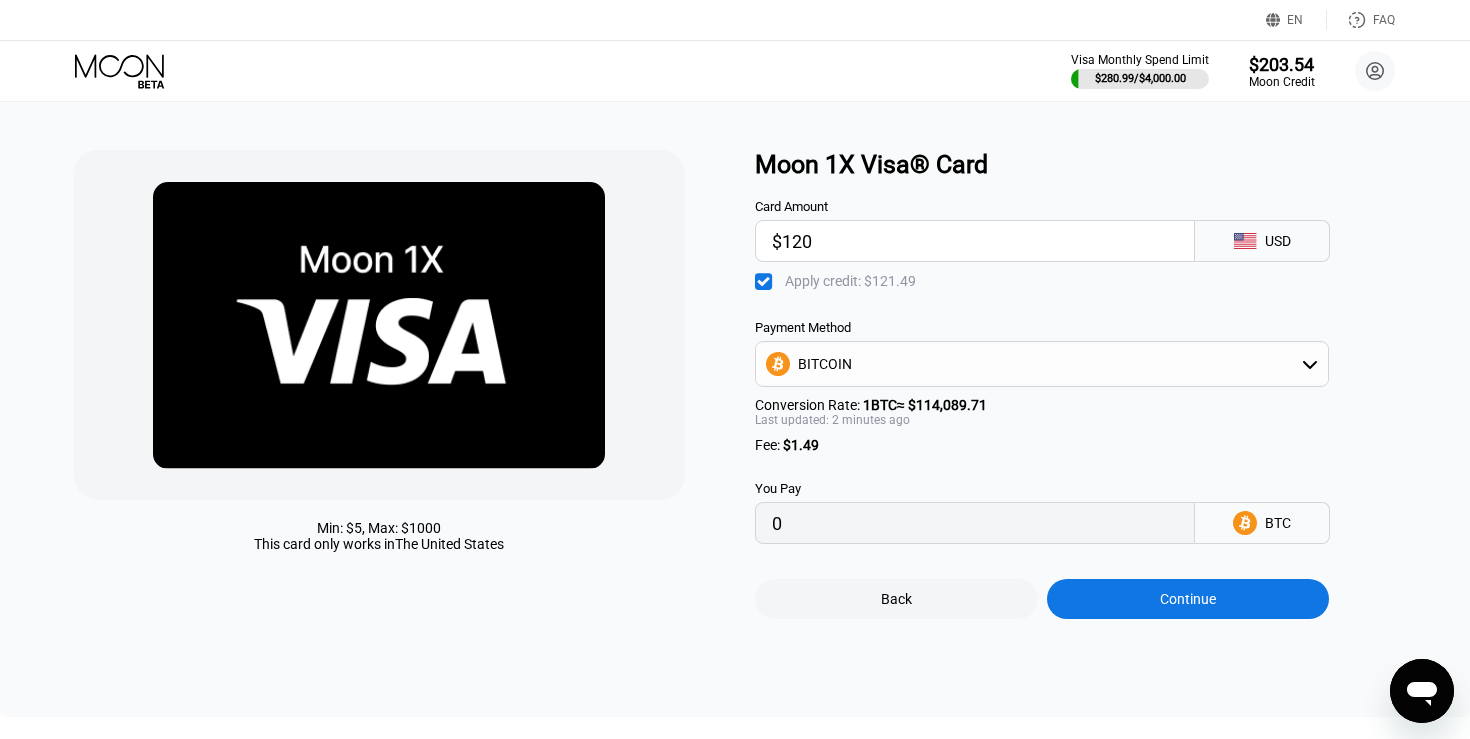 scroll, scrollTop: 26, scrollLeft: 0, axis: vertical 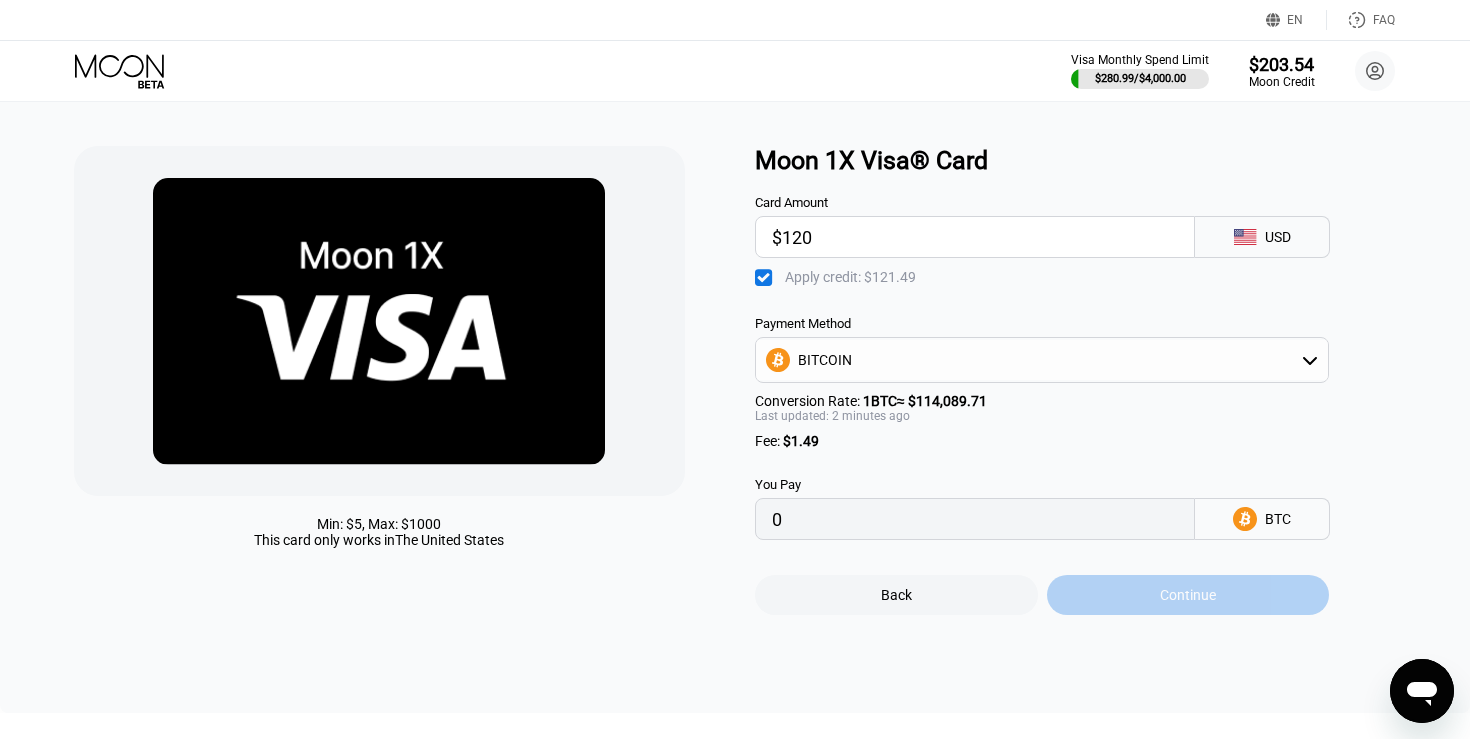 click on "Continue" at bounding box center [1188, 595] 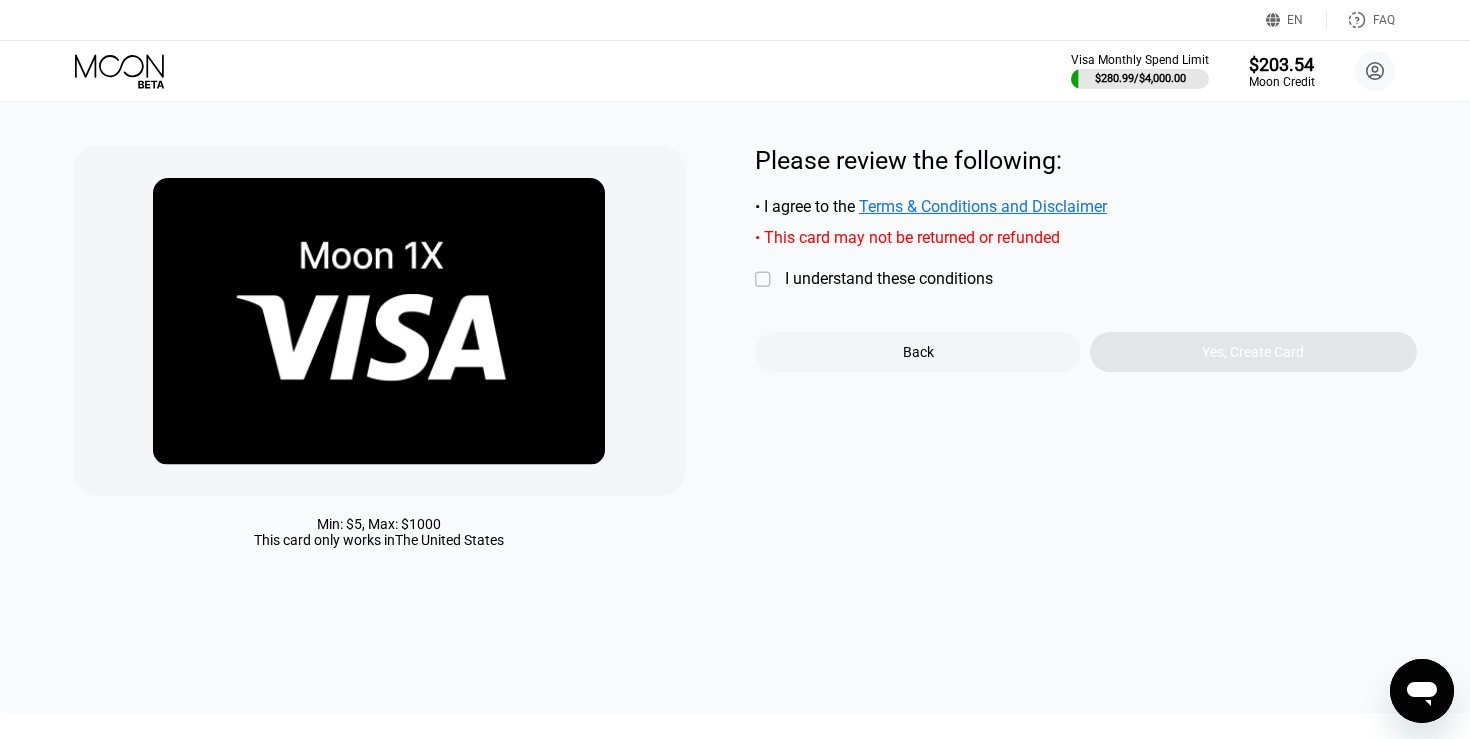 scroll, scrollTop: 0, scrollLeft: 0, axis: both 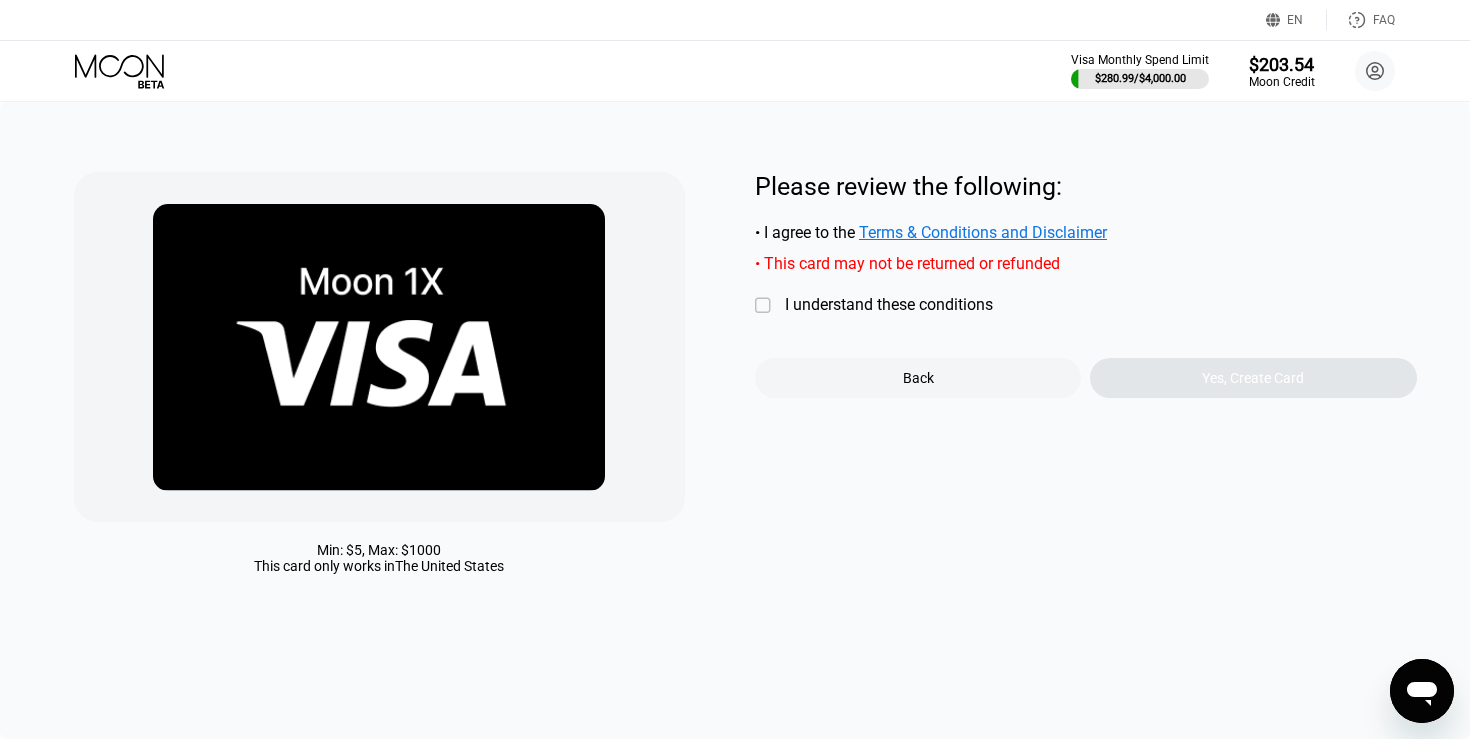 click on "" at bounding box center (765, 306) 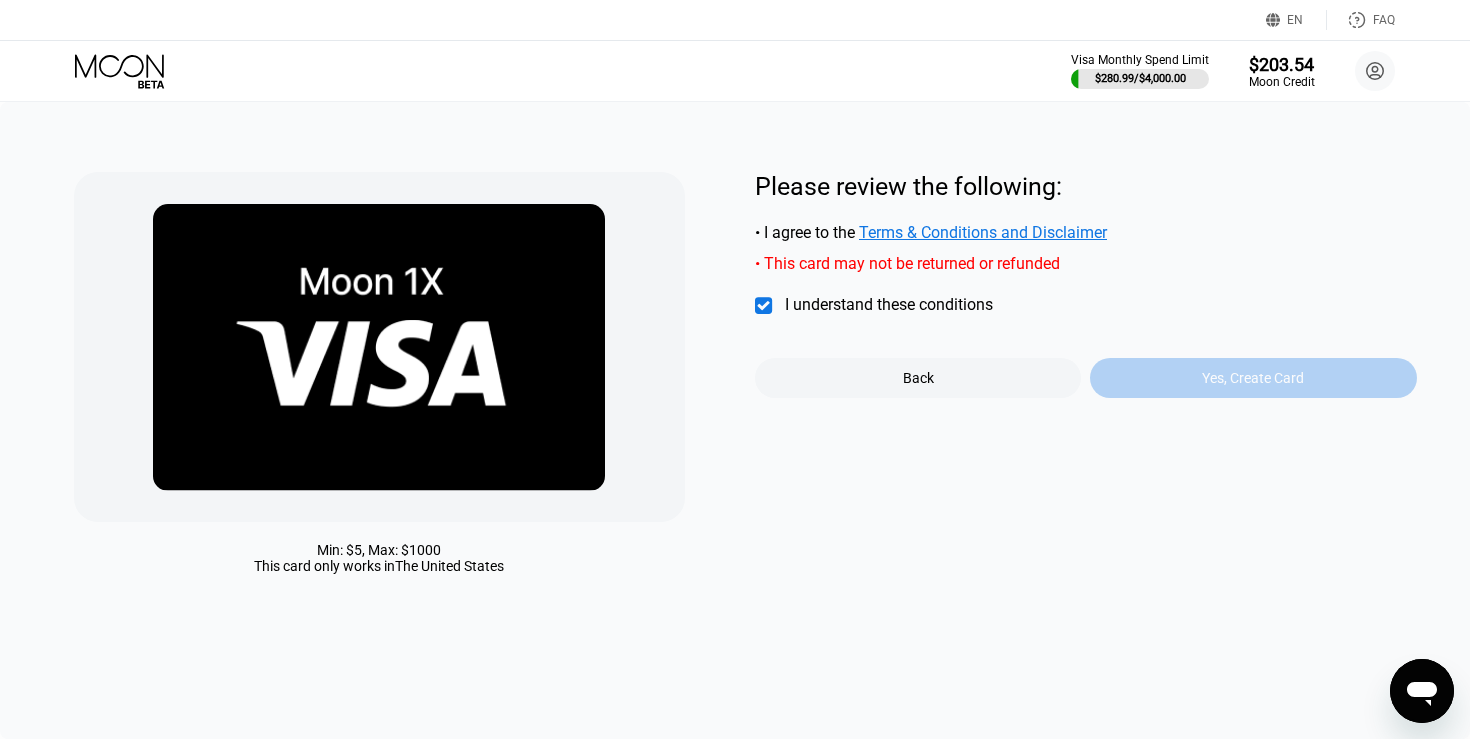 click on "Yes, Create Card" at bounding box center (1253, 378) 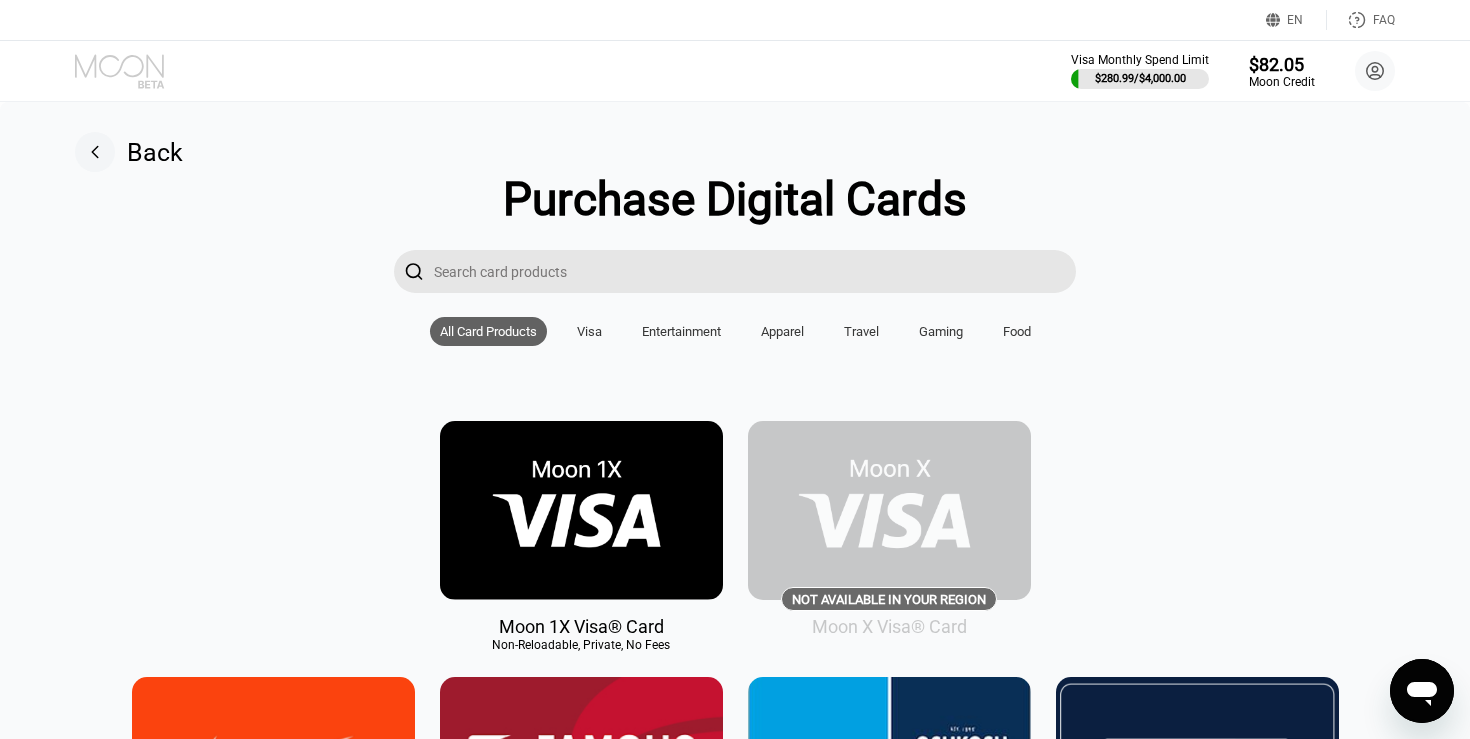 click 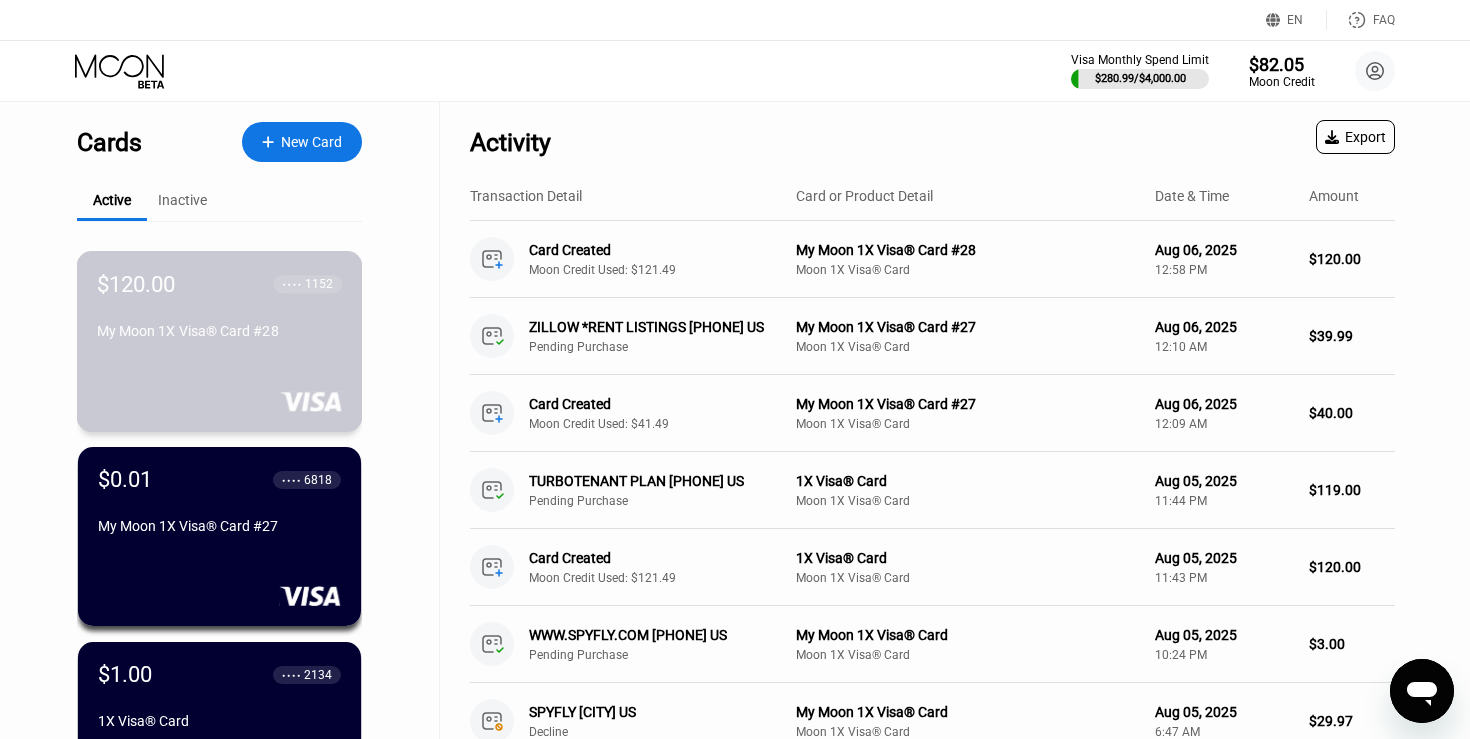 click on "$120.00 ● ● ● ● 1152 My Moon 1X Visa® Card #28" at bounding box center (219, 309) 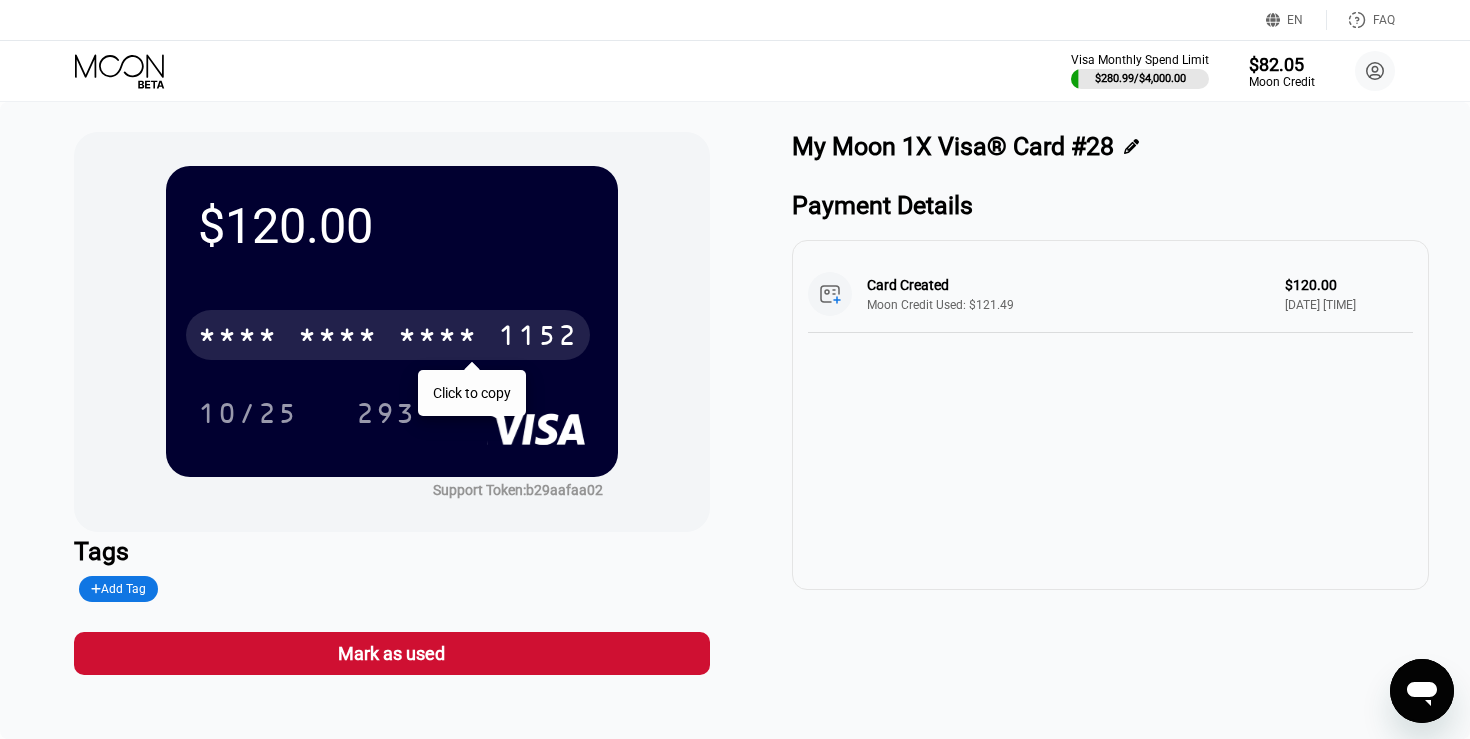 click on "* * * *" at bounding box center [438, 338] 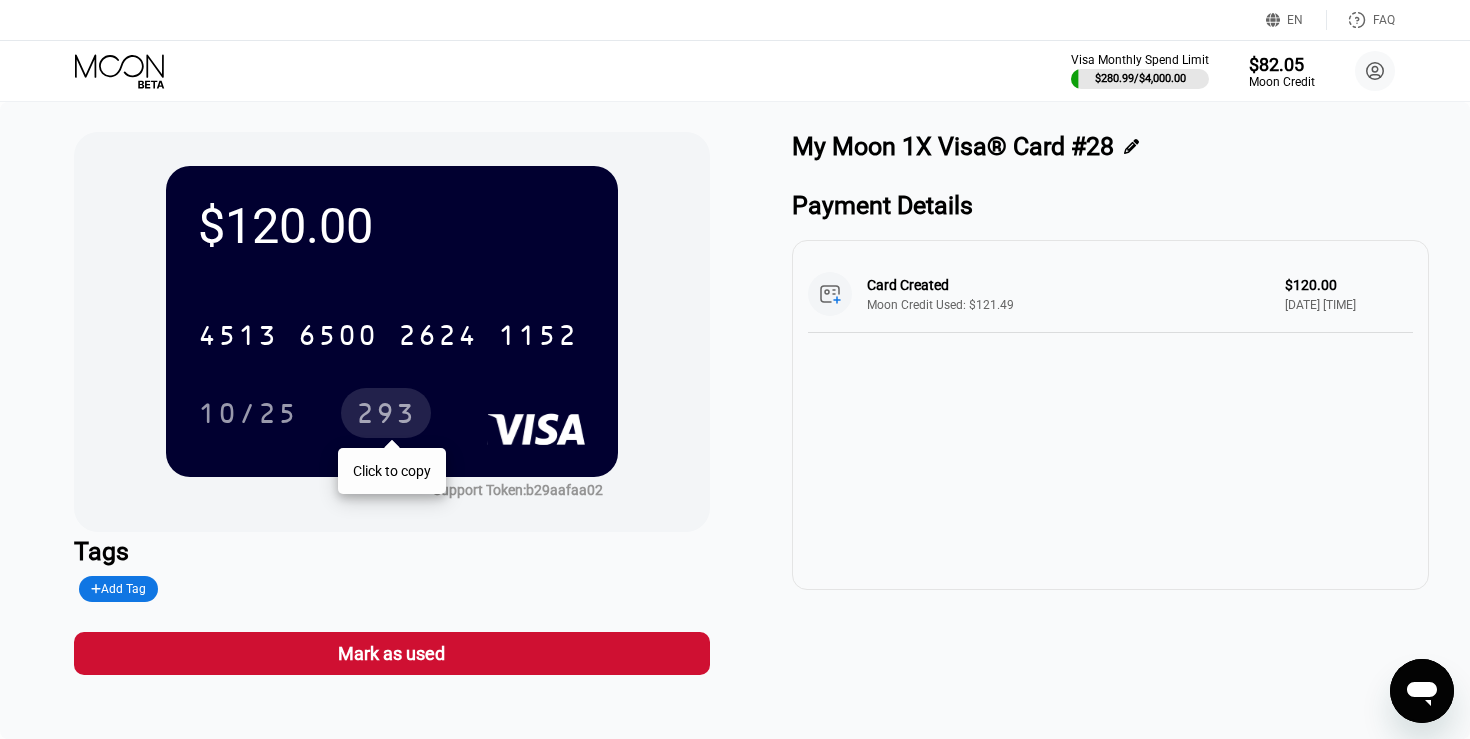 click on "293" at bounding box center [386, 416] 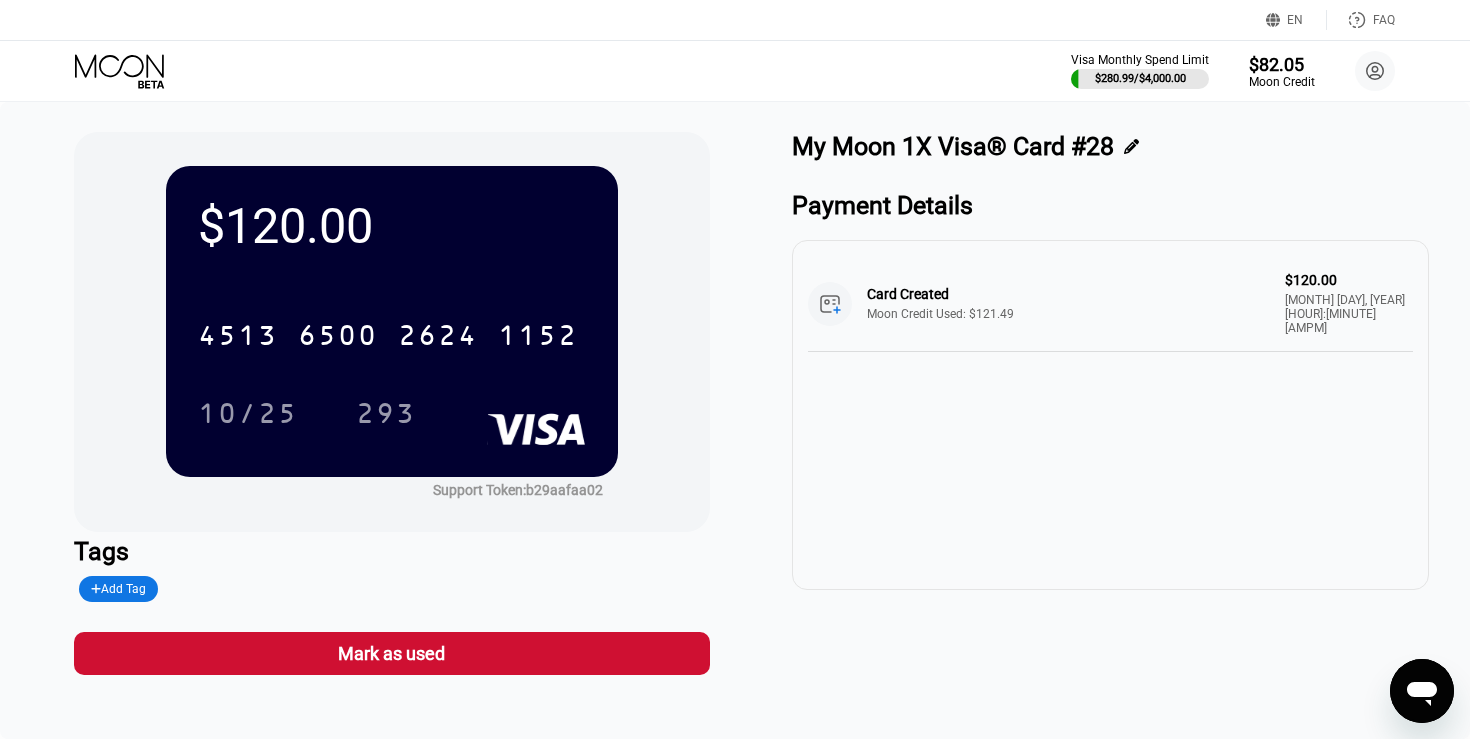 scroll, scrollTop: 0, scrollLeft: 0, axis: both 